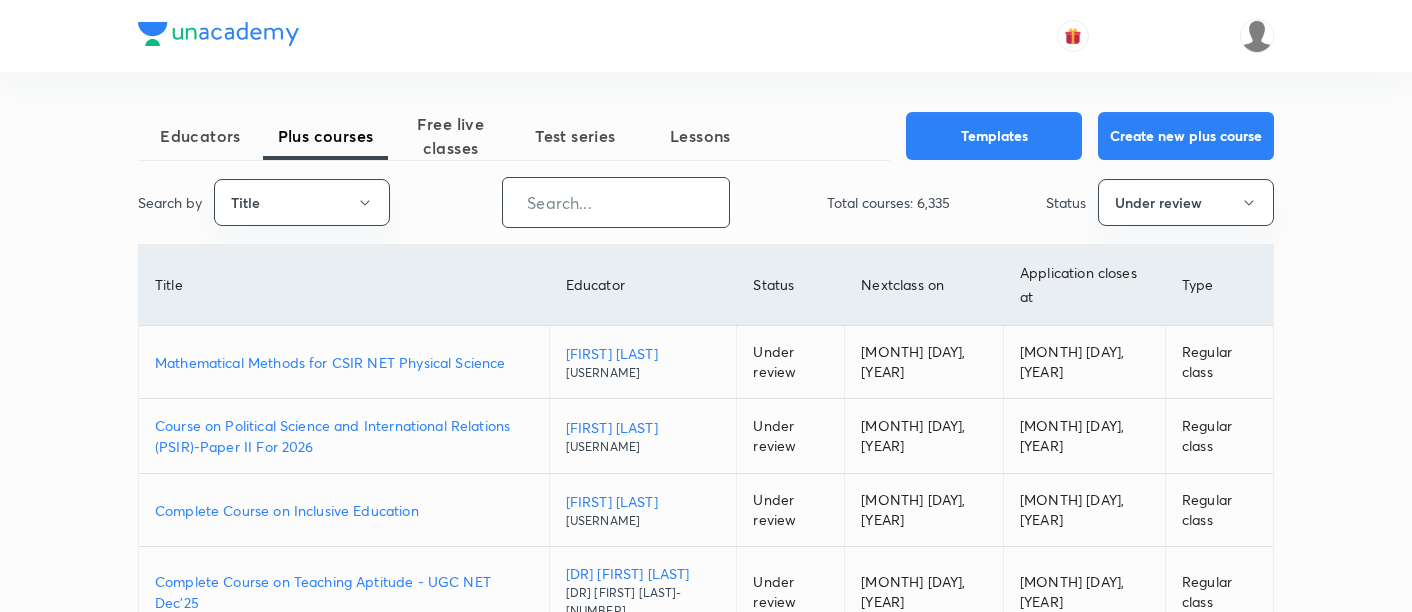 scroll, scrollTop: 0, scrollLeft: 0, axis: both 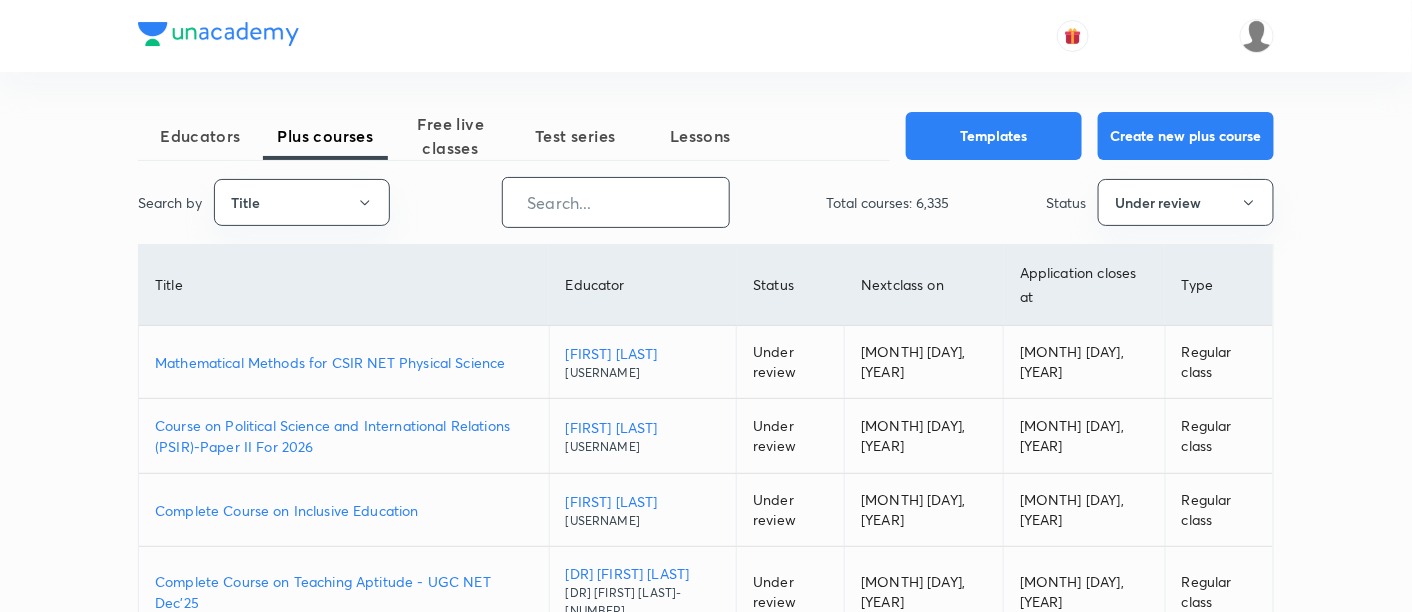 click at bounding box center (616, 202) 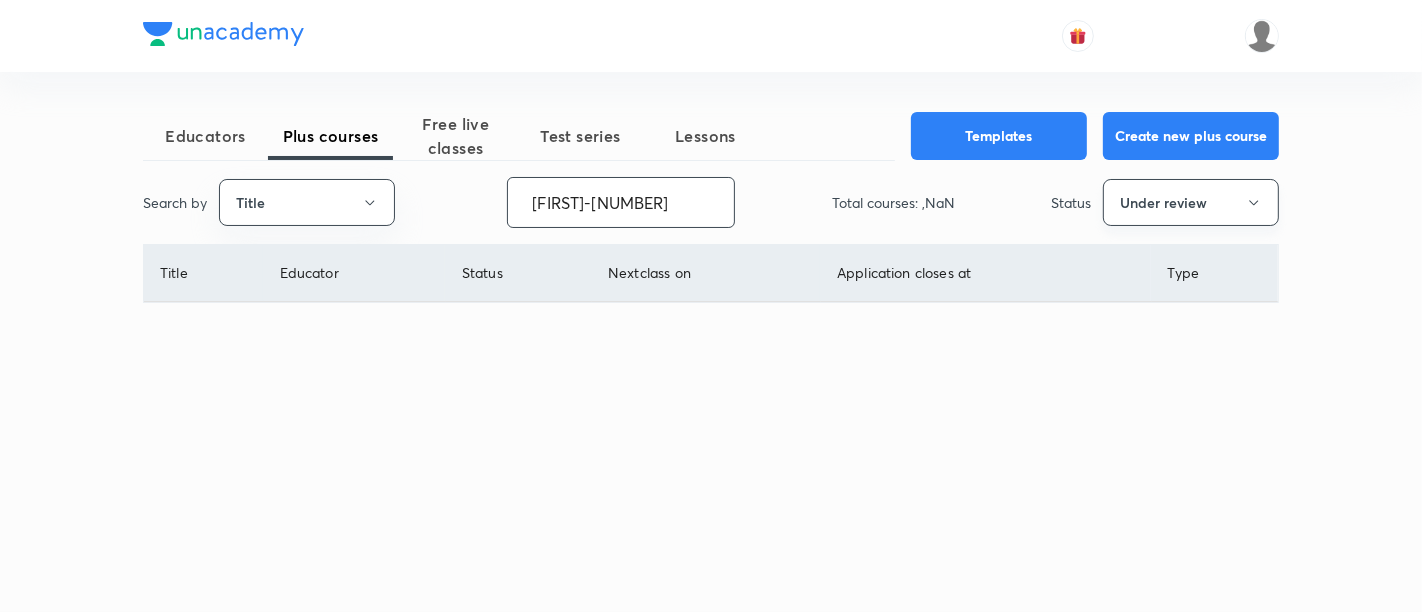 type on "[FIRST]-[NUMBER]" 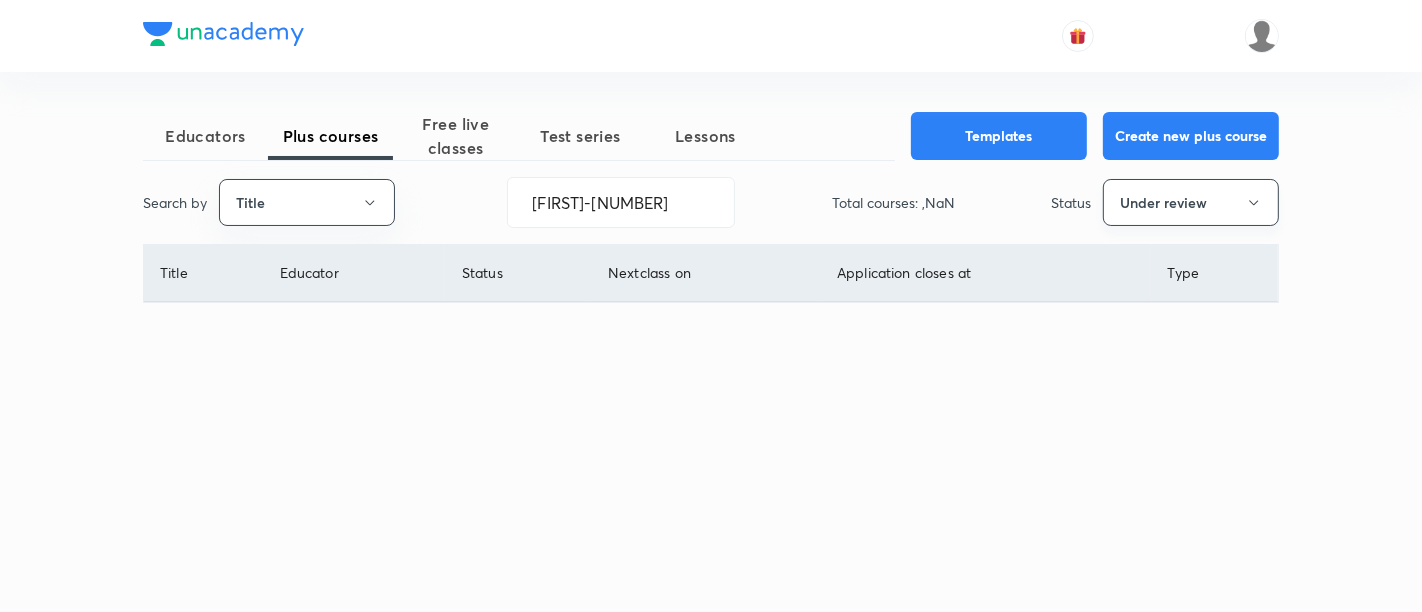 click on "Under review" at bounding box center (1191, 202) 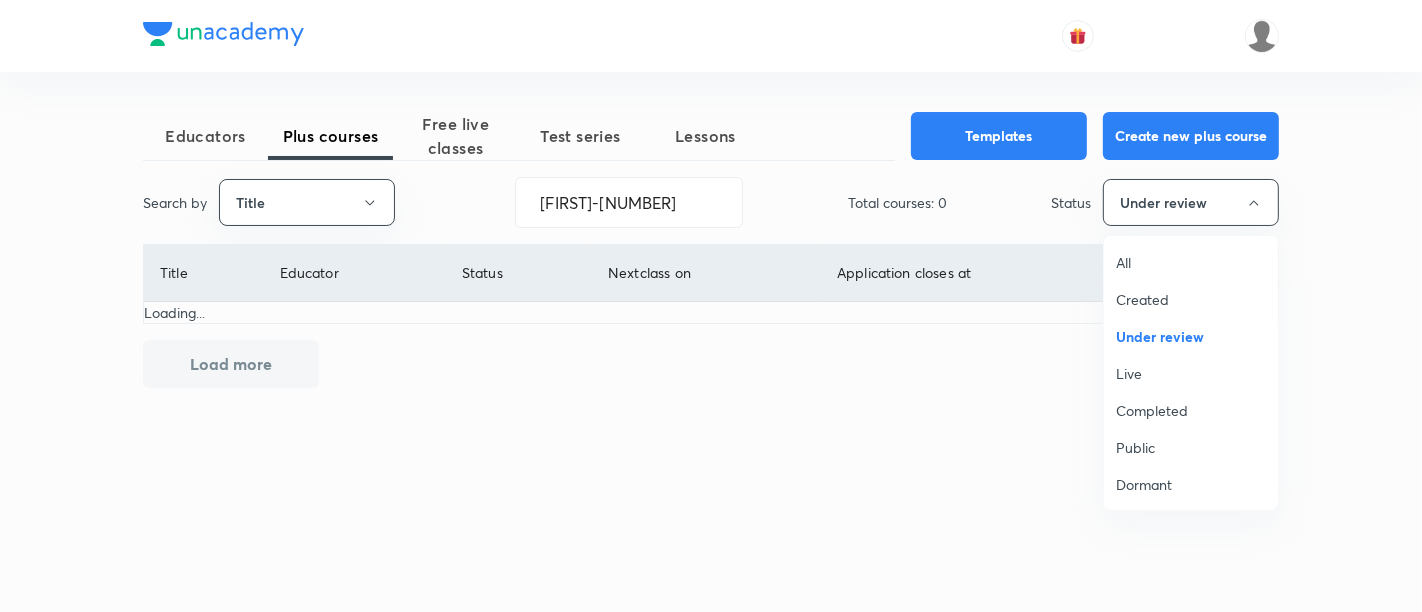 click on "All" at bounding box center (1191, 262) 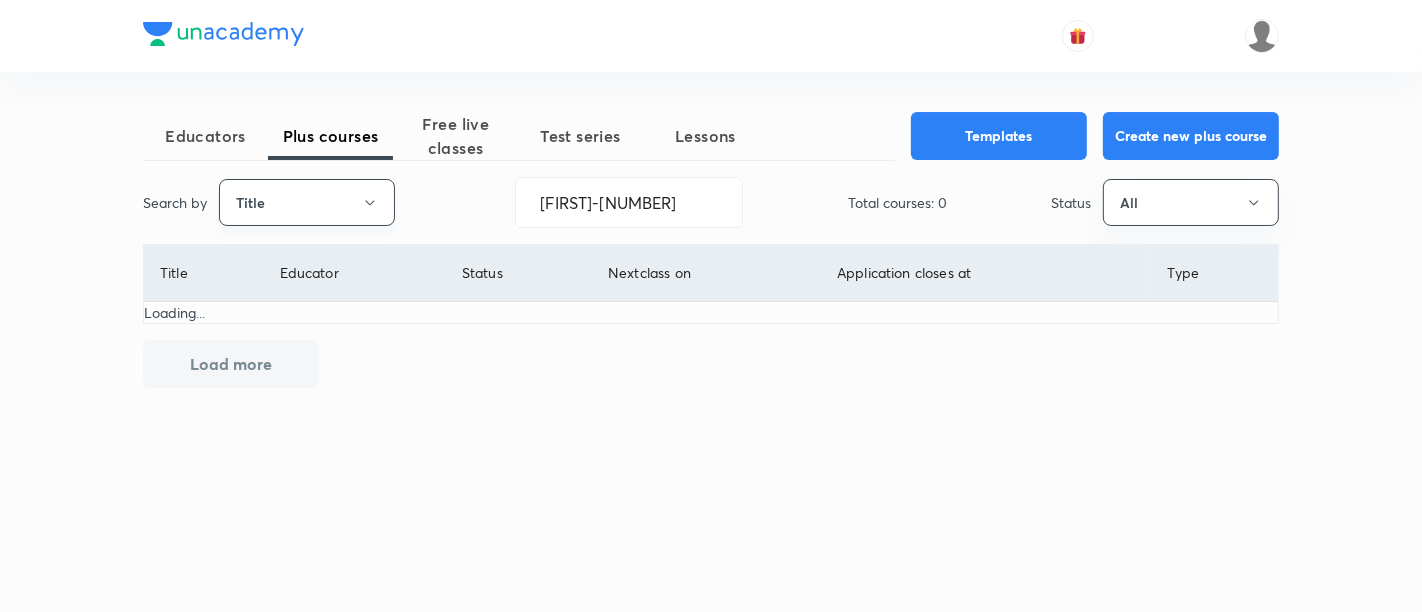 click on "Title" at bounding box center (307, 202) 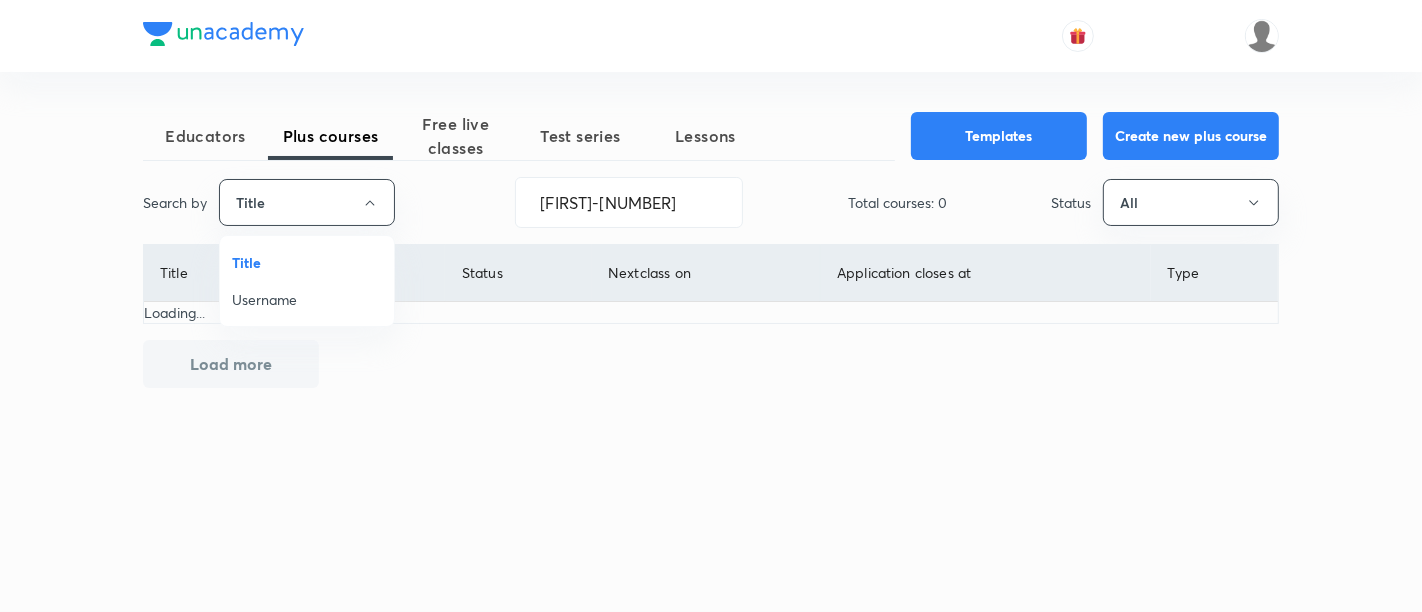 click on "Username" at bounding box center [307, 299] 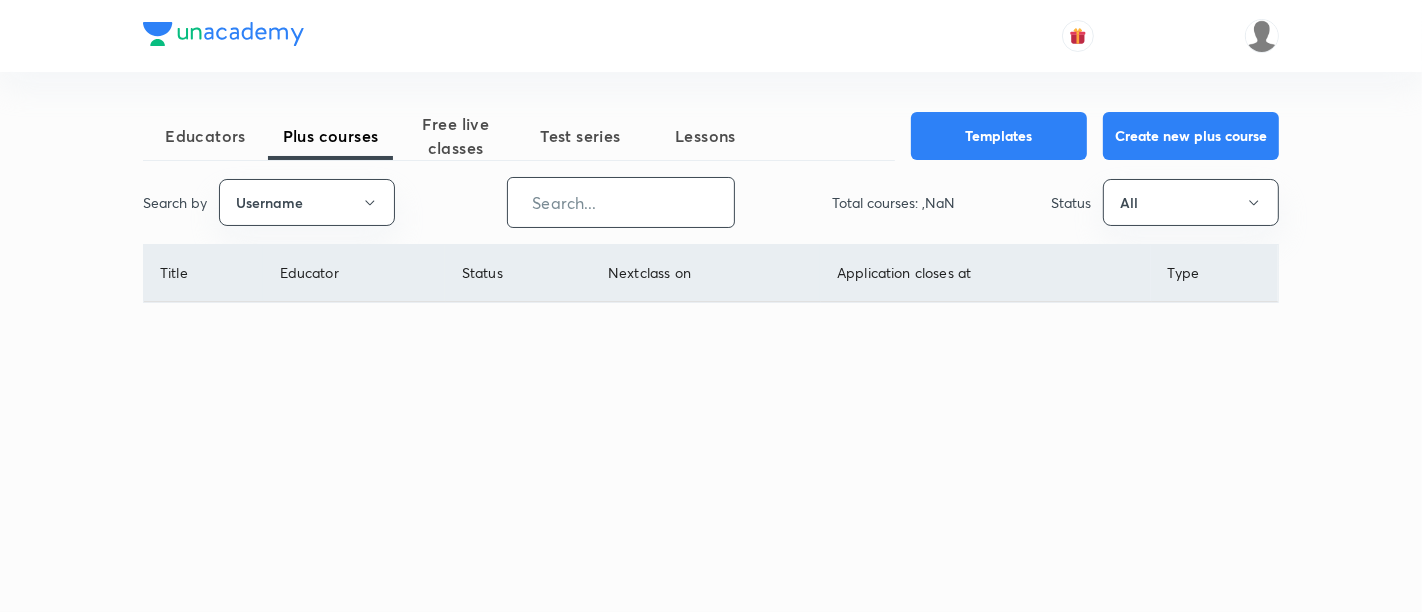 click at bounding box center [621, 202] 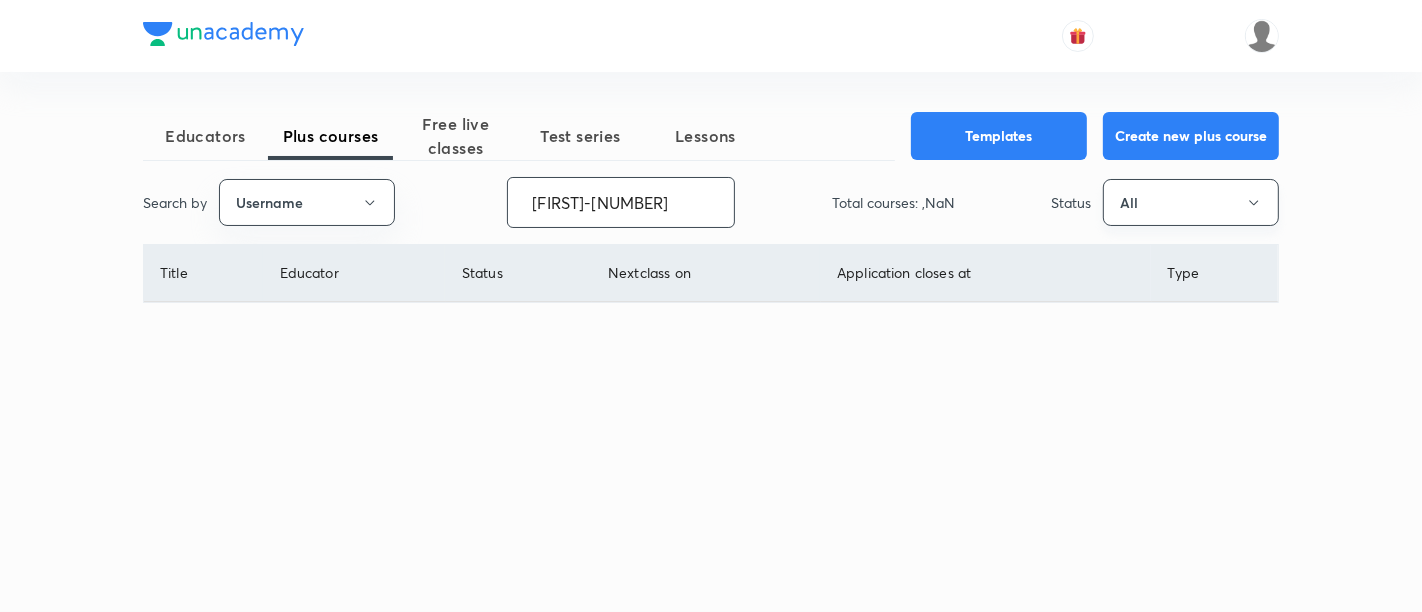 type on "[FIRST]-[NUMBER]" 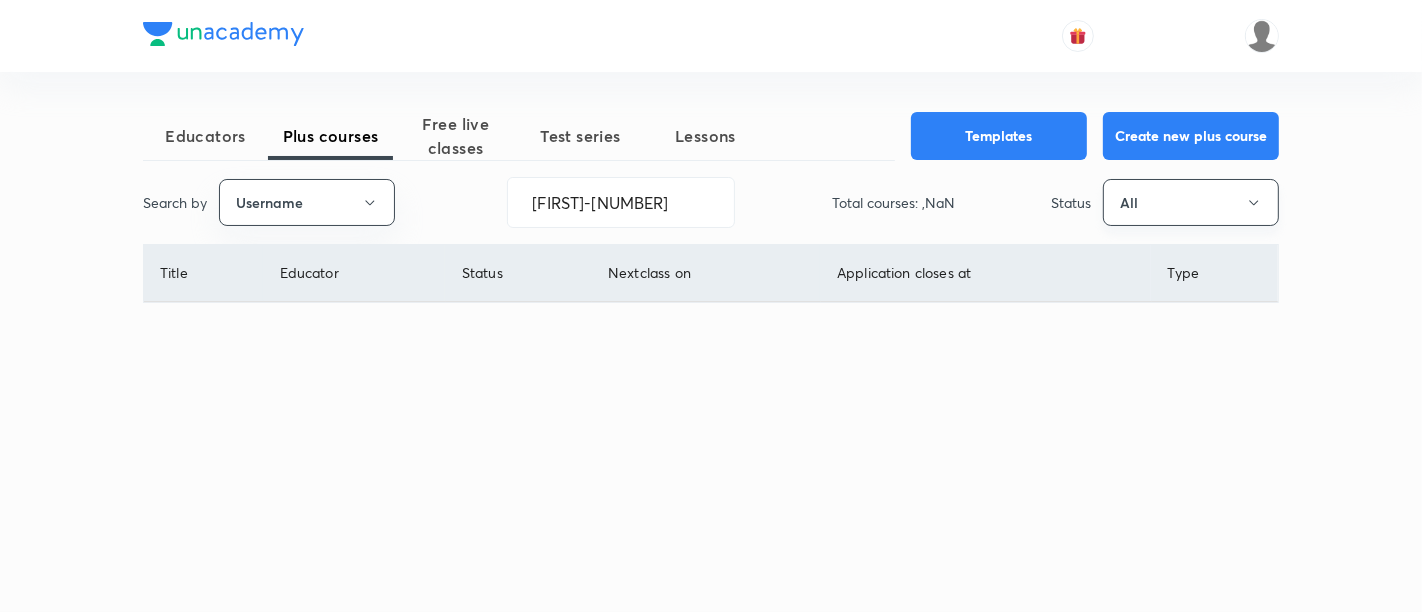 click on "All" at bounding box center (1191, 202) 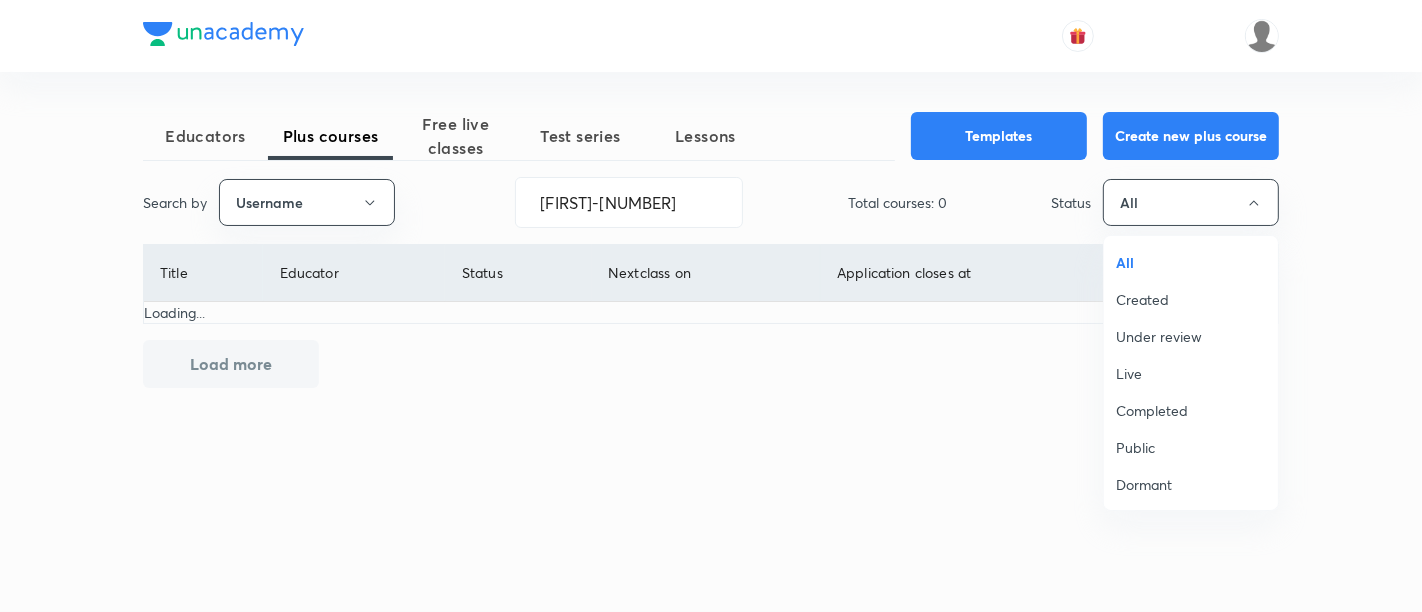 click on "All" at bounding box center [1191, 262] 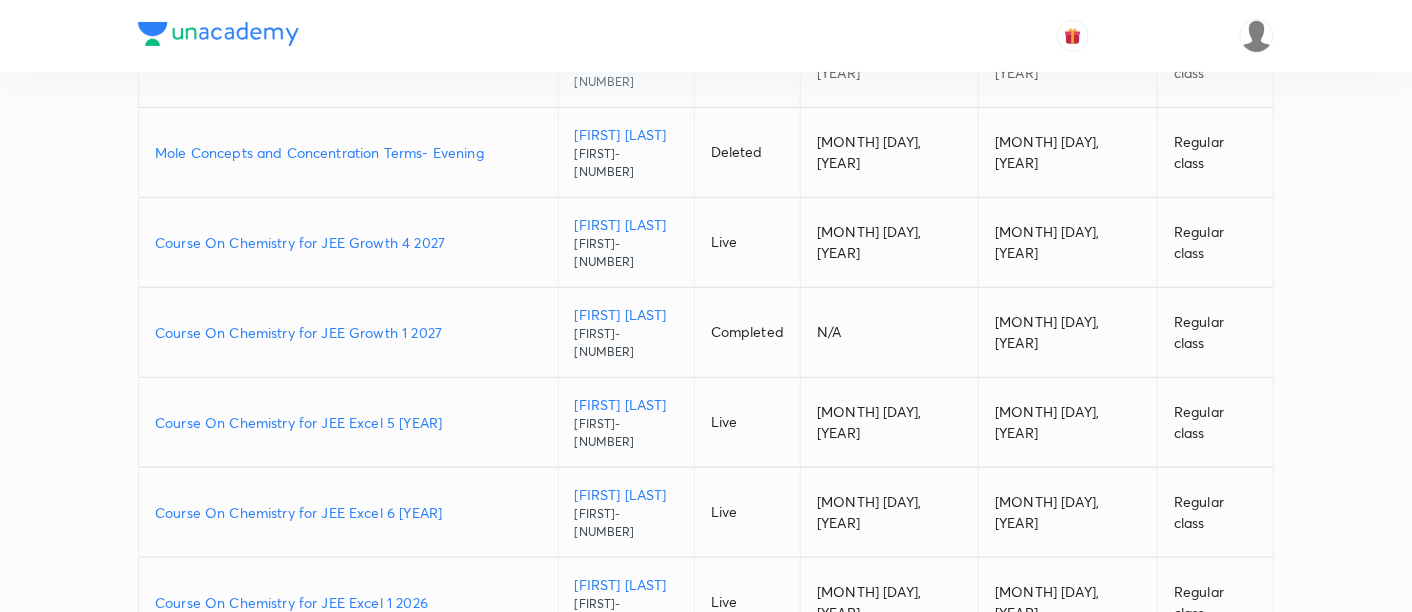 scroll, scrollTop: 333, scrollLeft: 0, axis: vertical 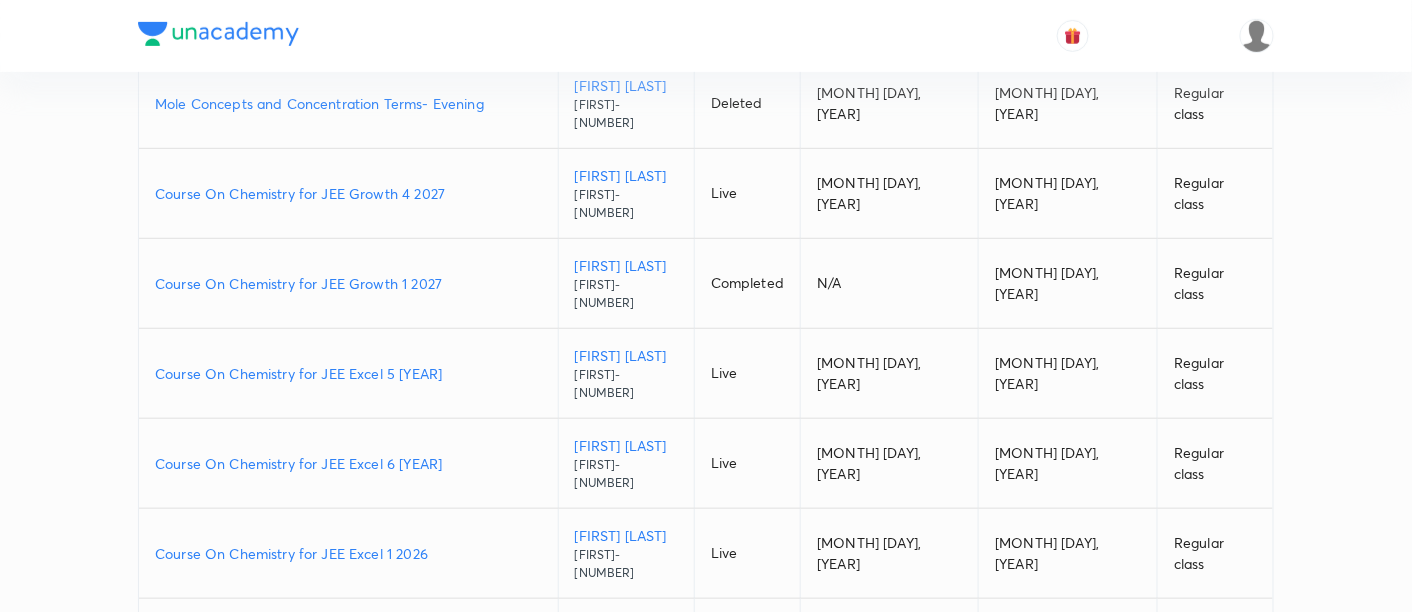 click on "Course On Chemistry for JEE Excel 1 2026" at bounding box center [348, 553] 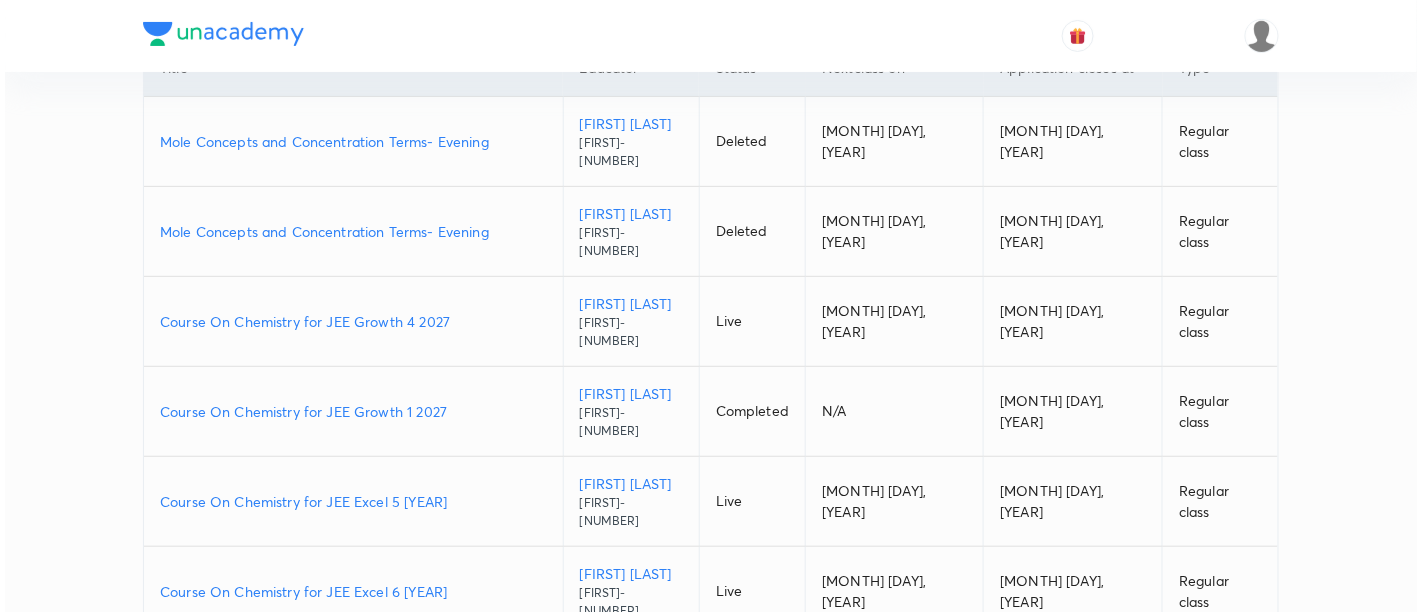 scroll, scrollTop: 0, scrollLeft: 0, axis: both 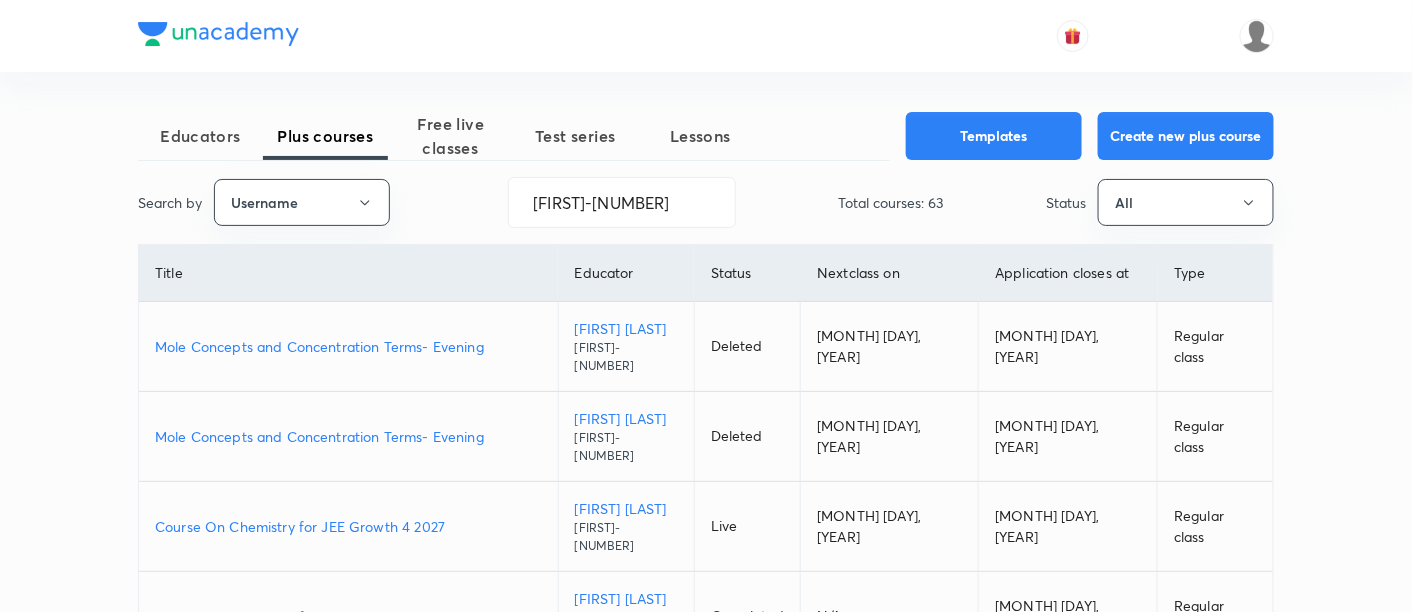 click on "Free live classes" at bounding box center [450, 136] 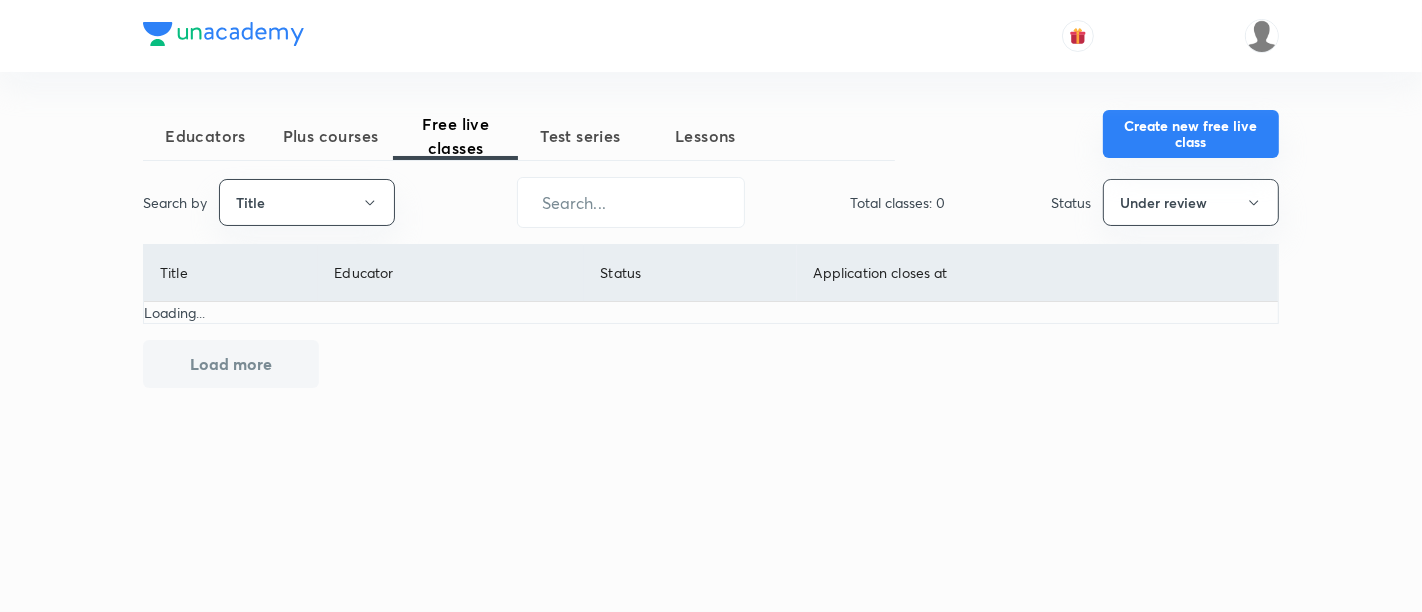 click on "Create new free live class" at bounding box center [1191, 134] 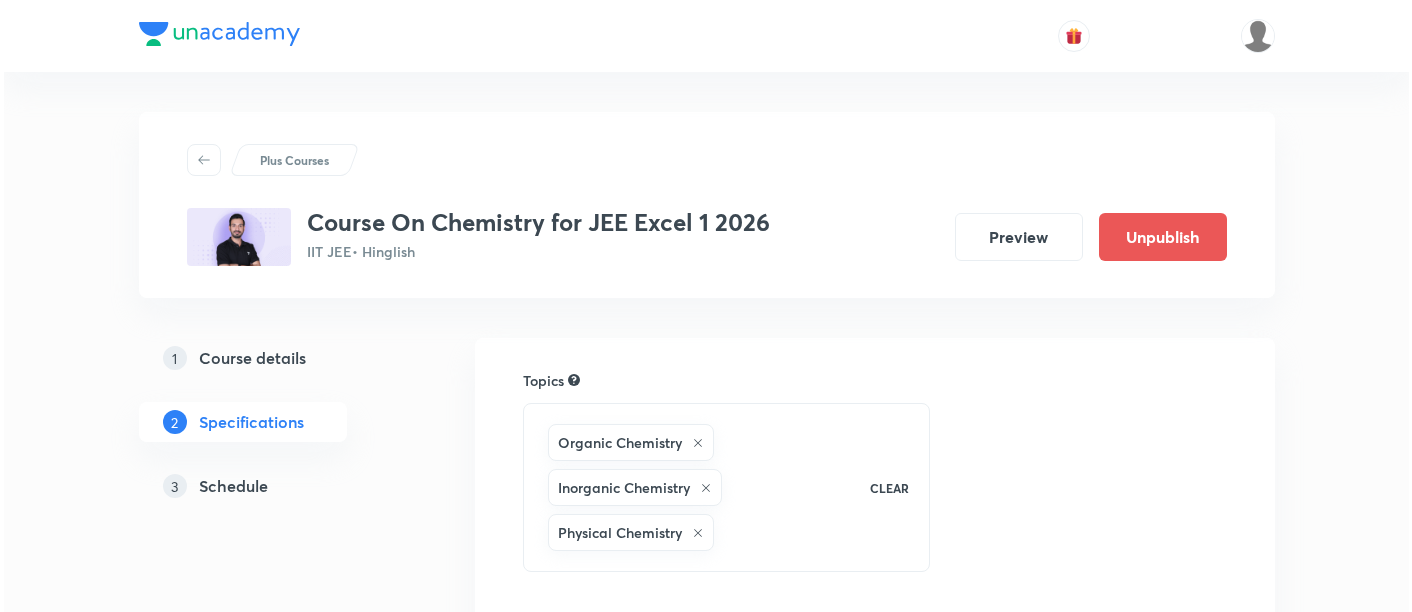 scroll, scrollTop: 0, scrollLeft: 0, axis: both 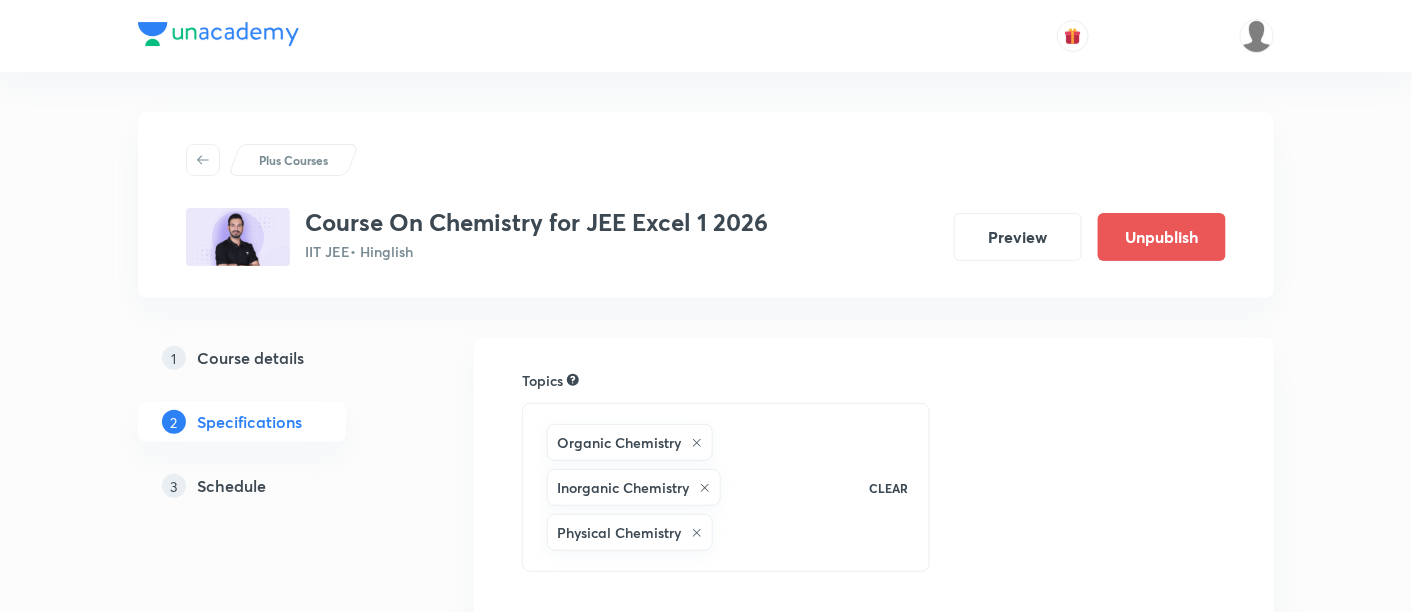 click on "Schedule" at bounding box center (232, 486) 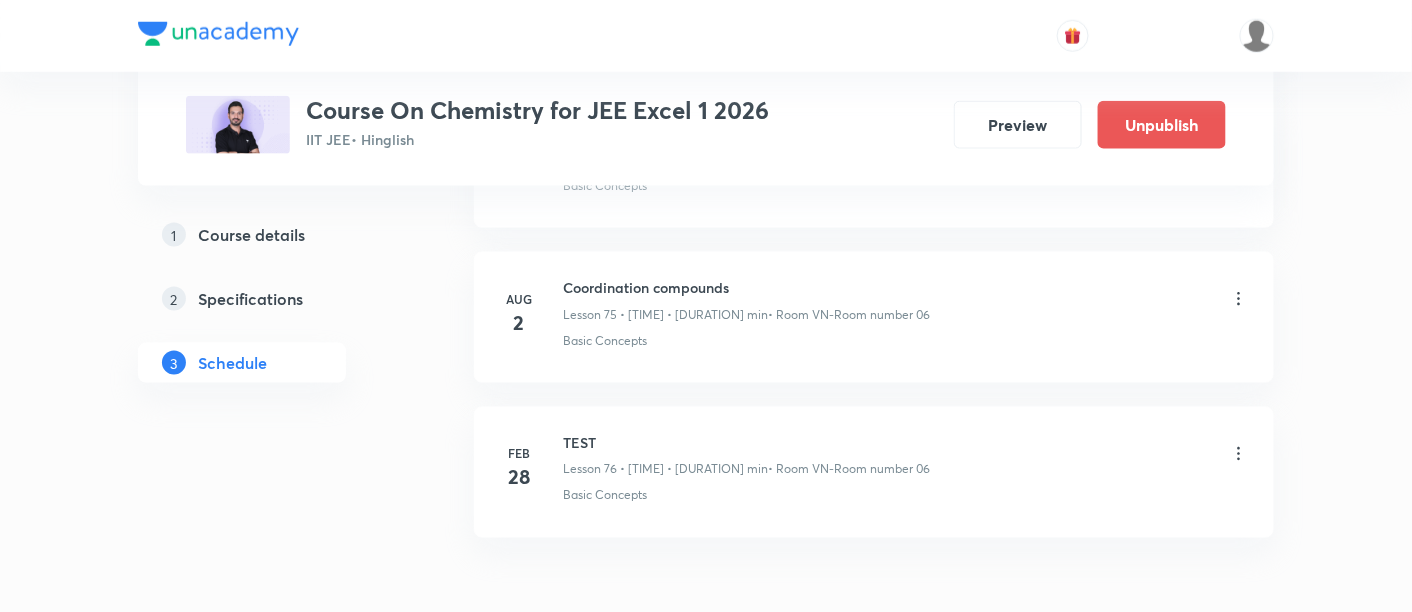 scroll, scrollTop: 12502, scrollLeft: 0, axis: vertical 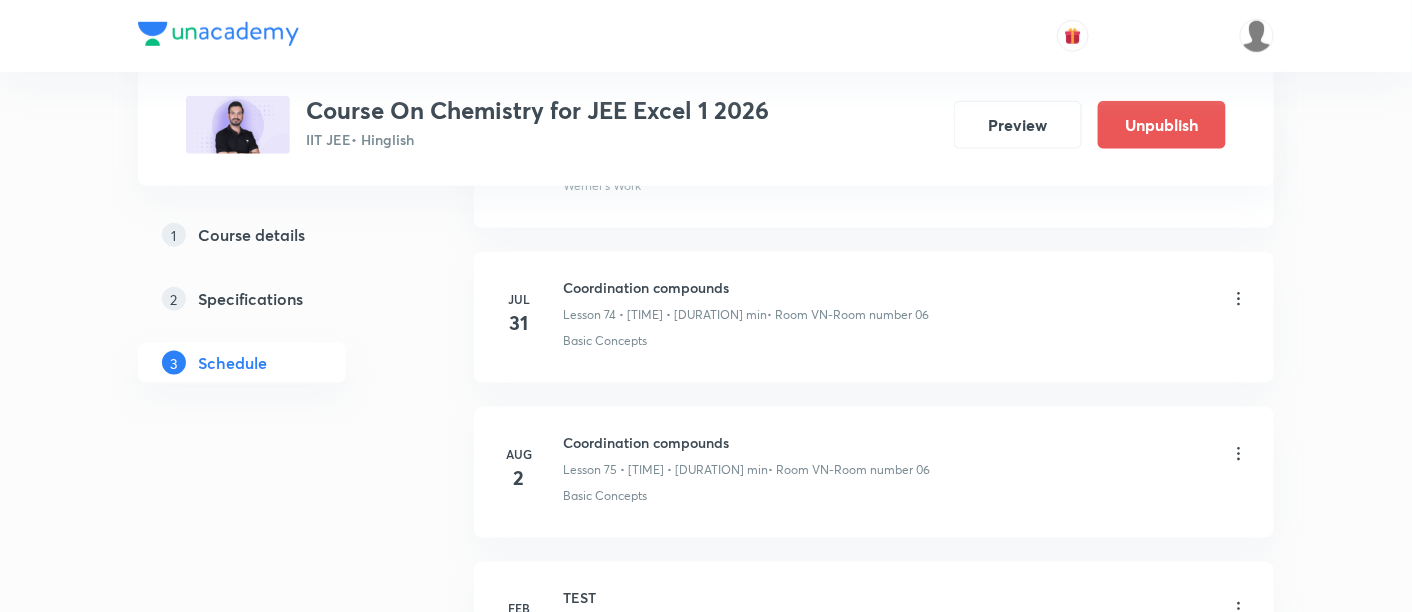 click on "Coordination compounds" at bounding box center [746, 442] 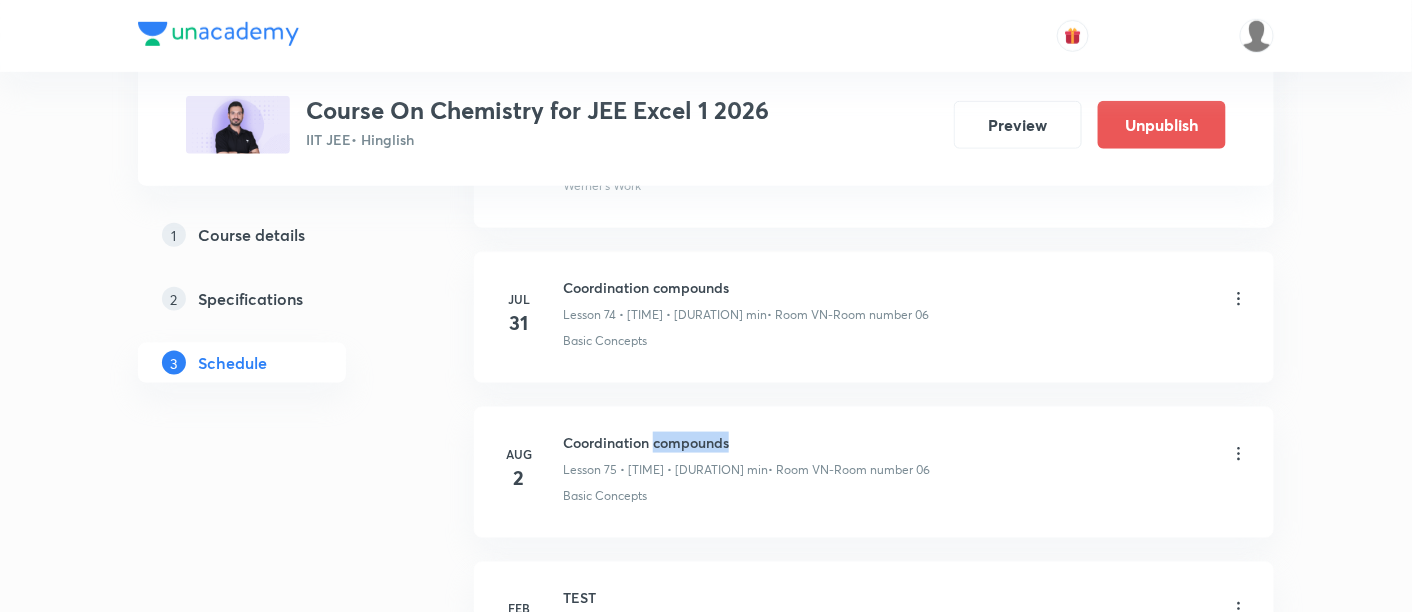 click on "Coordination compounds" at bounding box center [746, 442] 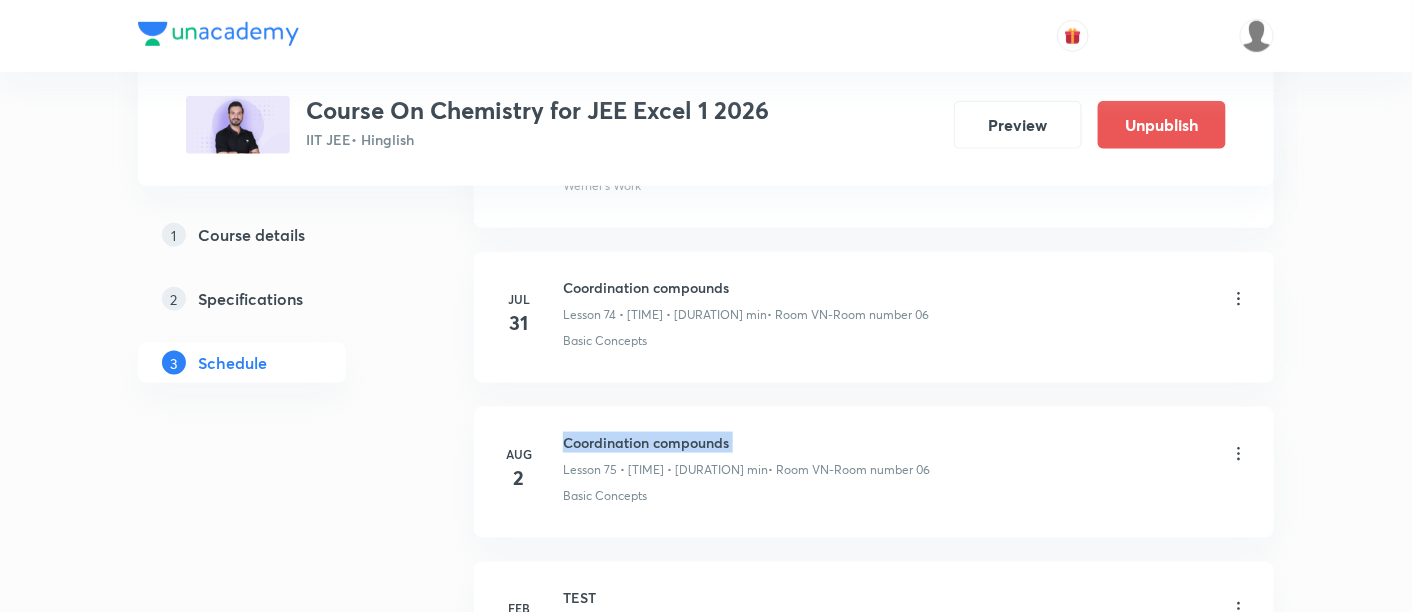 click on "Coordination compounds" at bounding box center [746, 442] 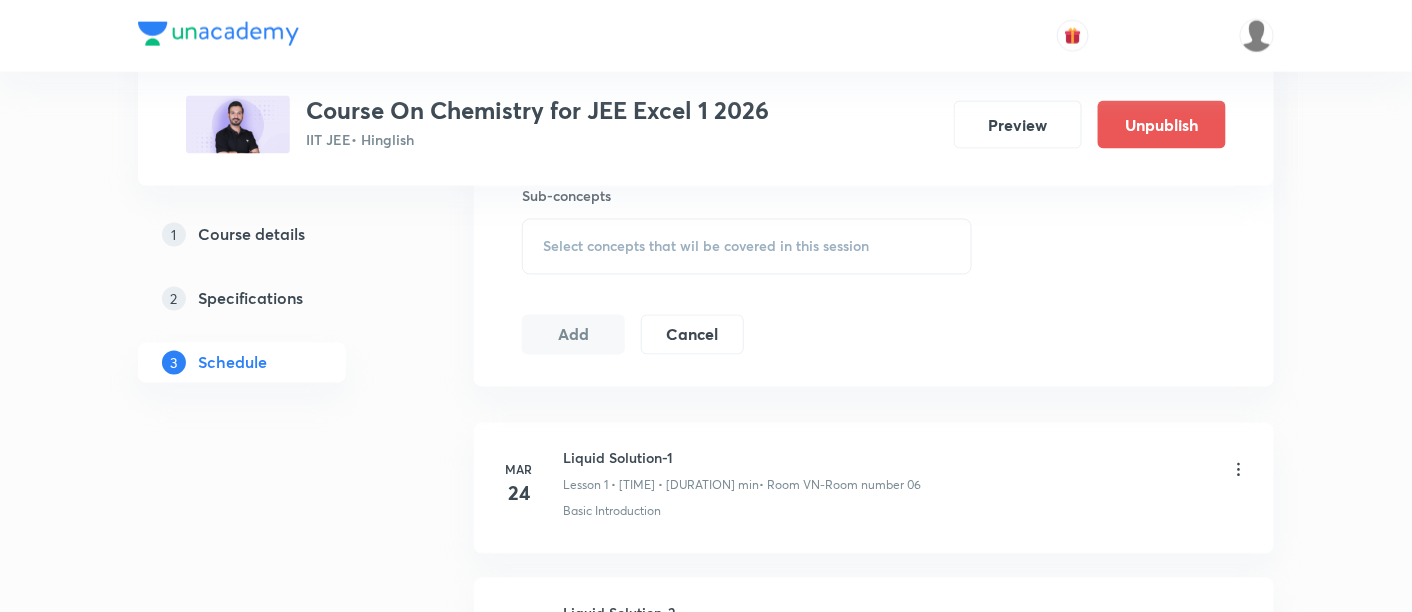 scroll, scrollTop: 0, scrollLeft: 0, axis: both 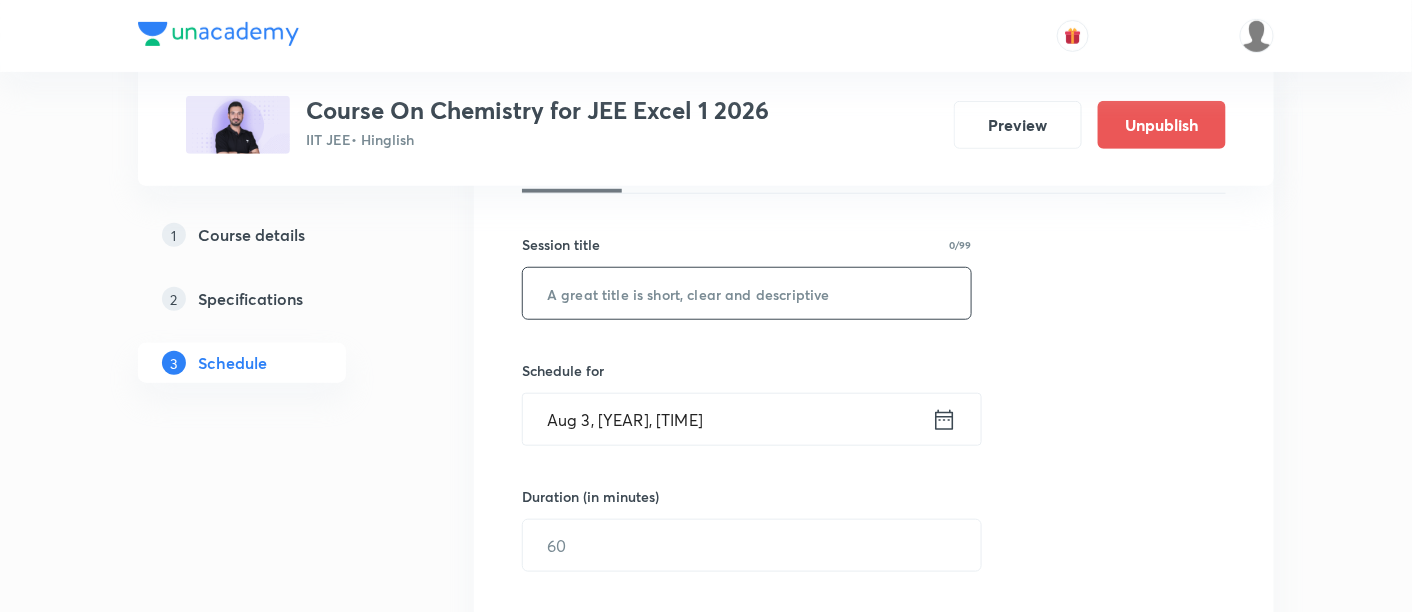 click at bounding box center (747, 293) 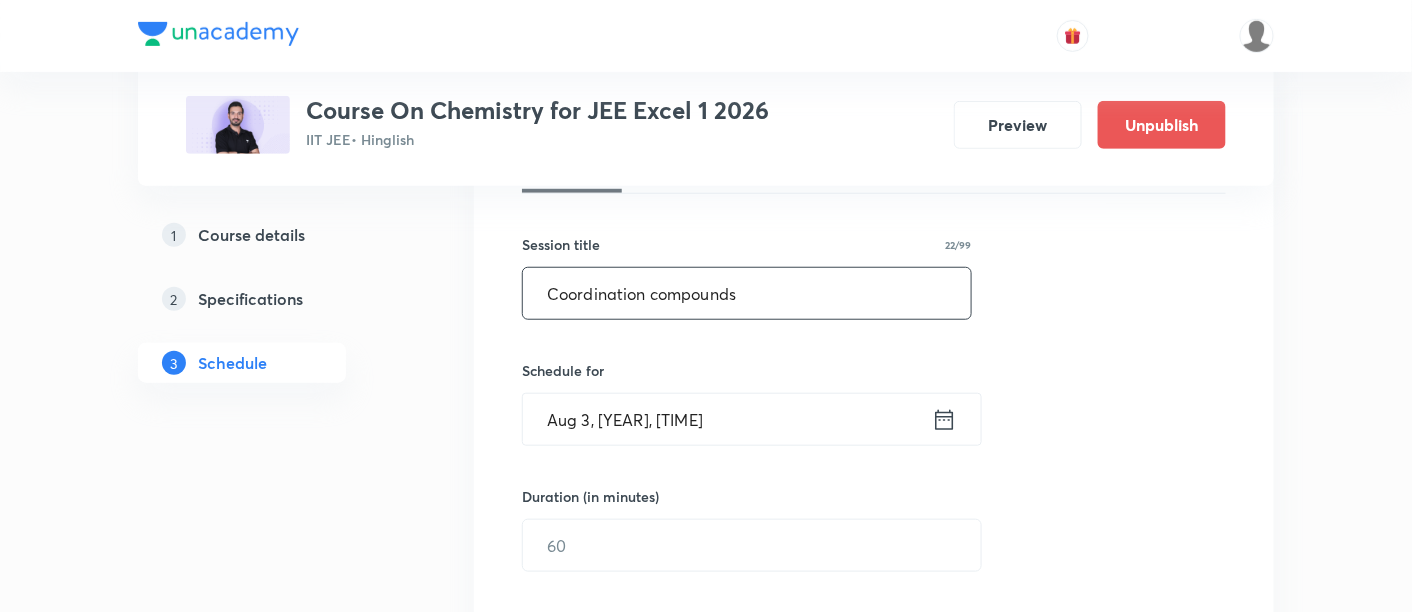 type on "Coordination compounds" 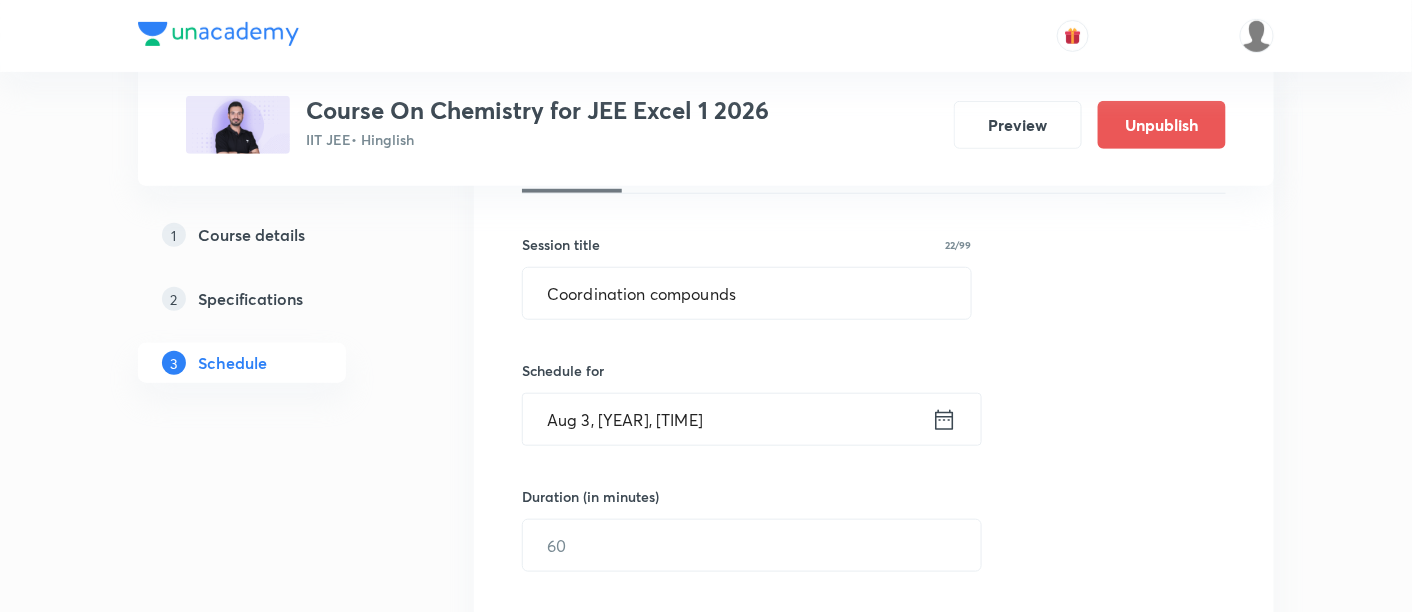 click on "Aug 3, 2025, 9:08 AM ​" at bounding box center [752, 419] 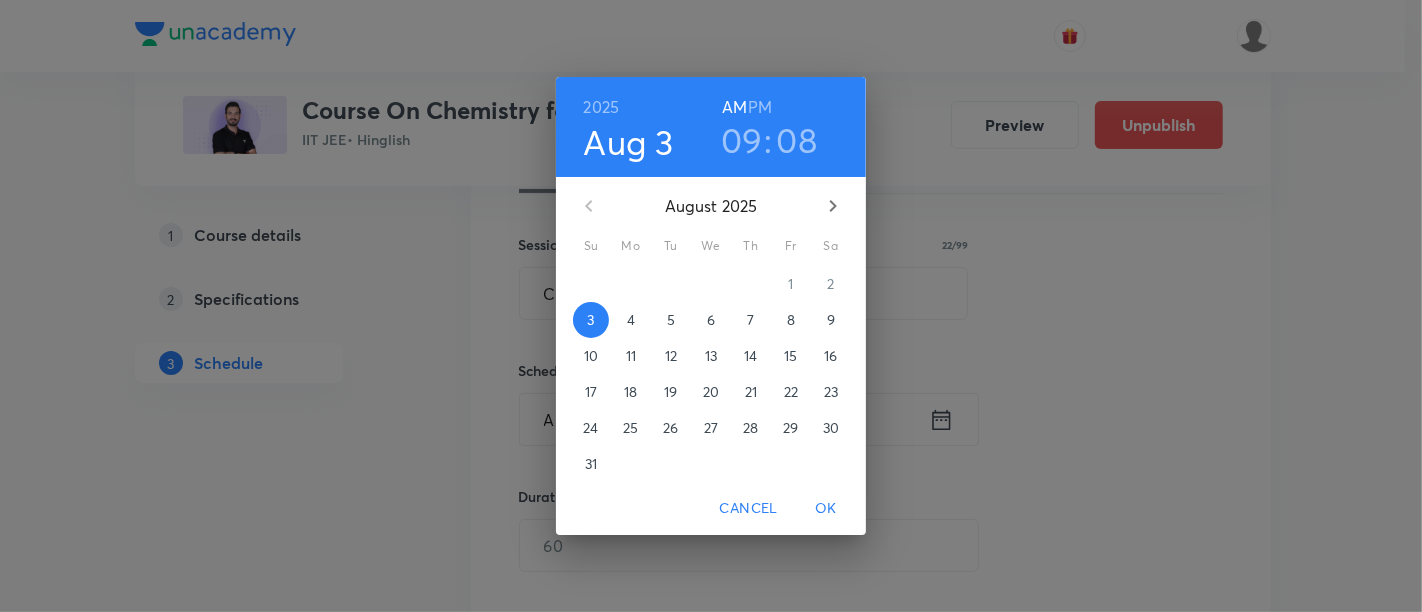 click on "09" at bounding box center [742, 140] 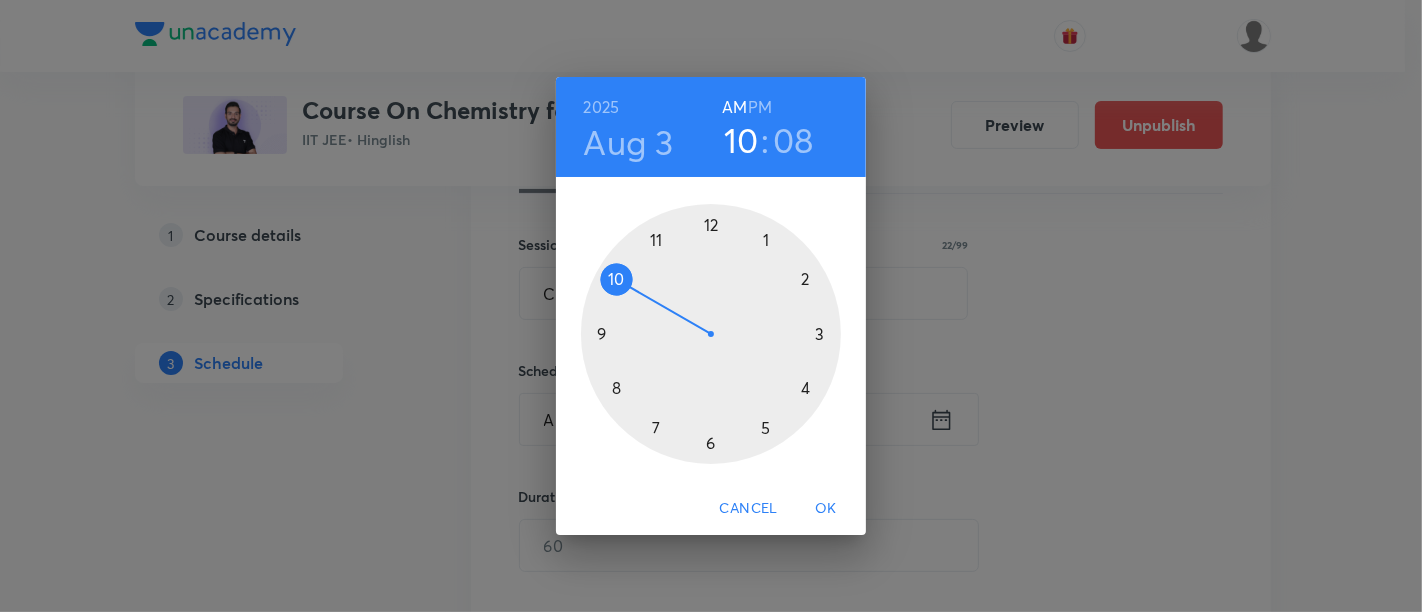 drag, startPoint x: 602, startPoint y: 327, endPoint x: 626, endPoint y: 278, distance: 54.56189 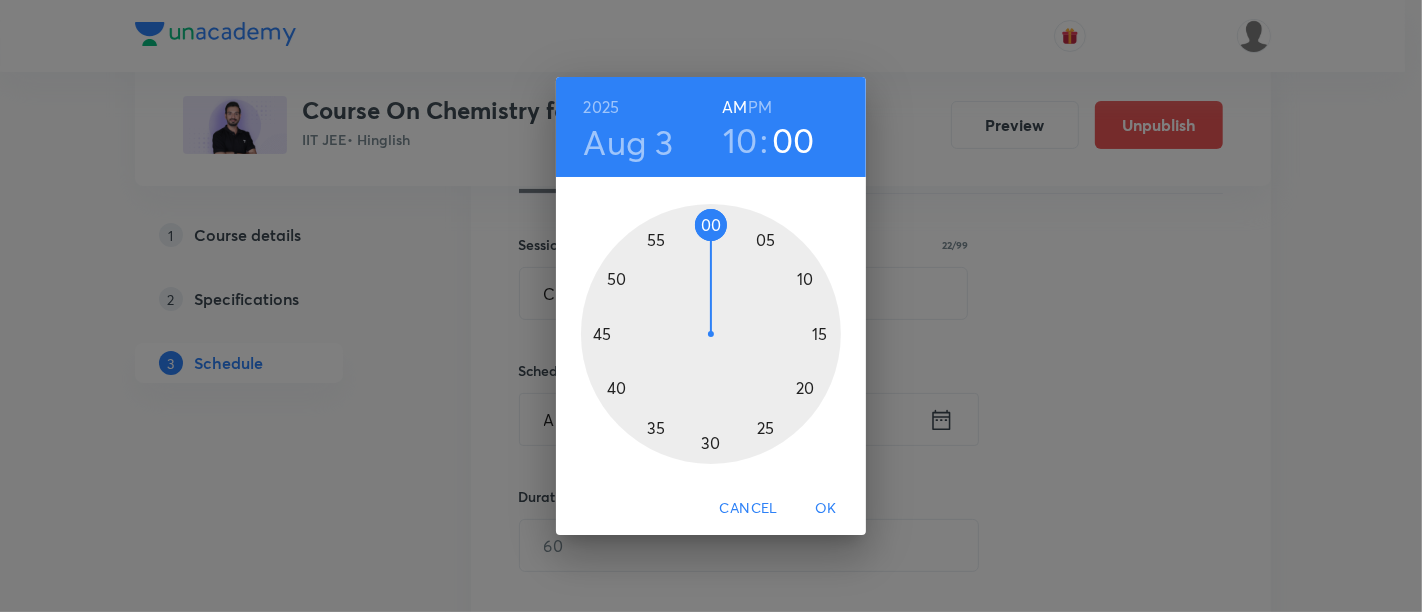 drag, startPoint x: 778, startPoint y: 251, endPoint x: 716, endPoint y: 236, distance: 63.788715 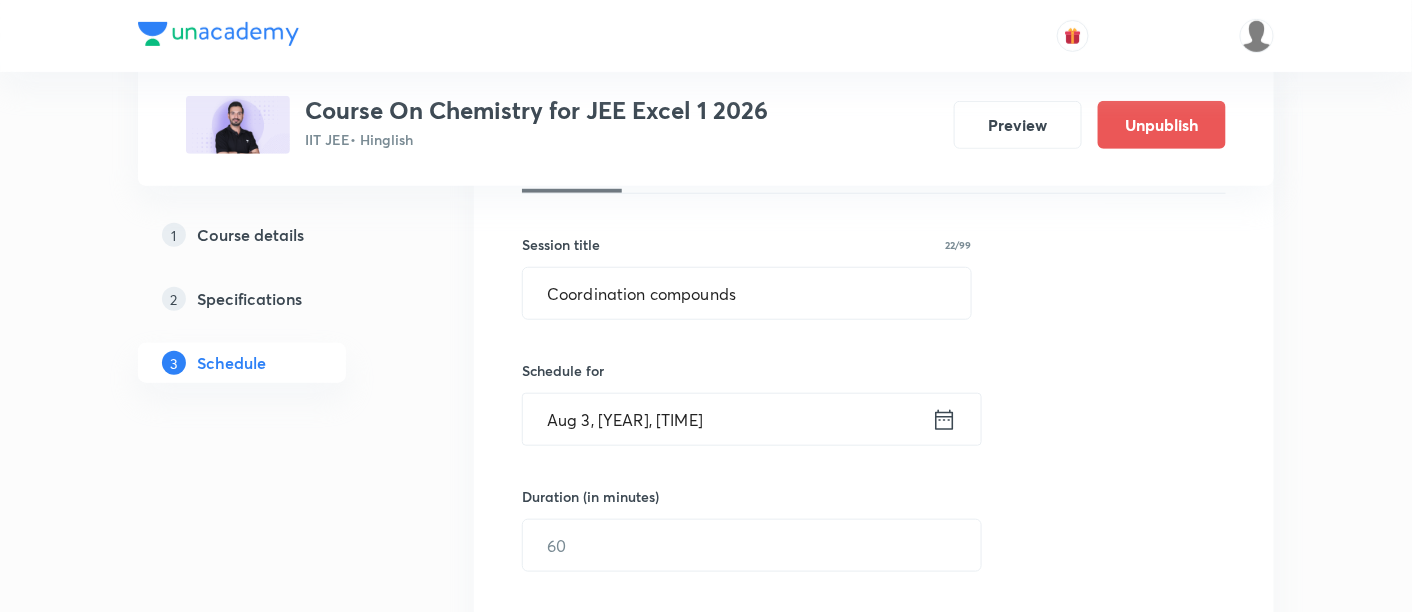 scroll, scrollTop: 444, scrollLeft: 0, axis: vertical 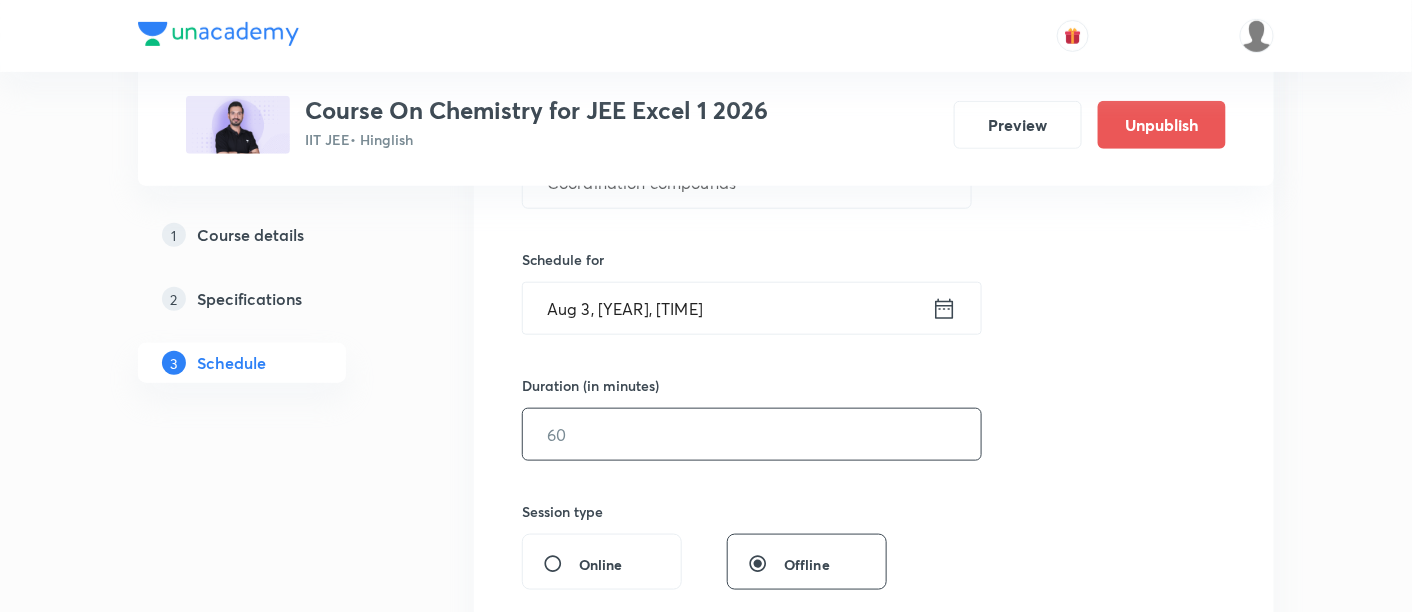 click at bounding box center [752, 434] 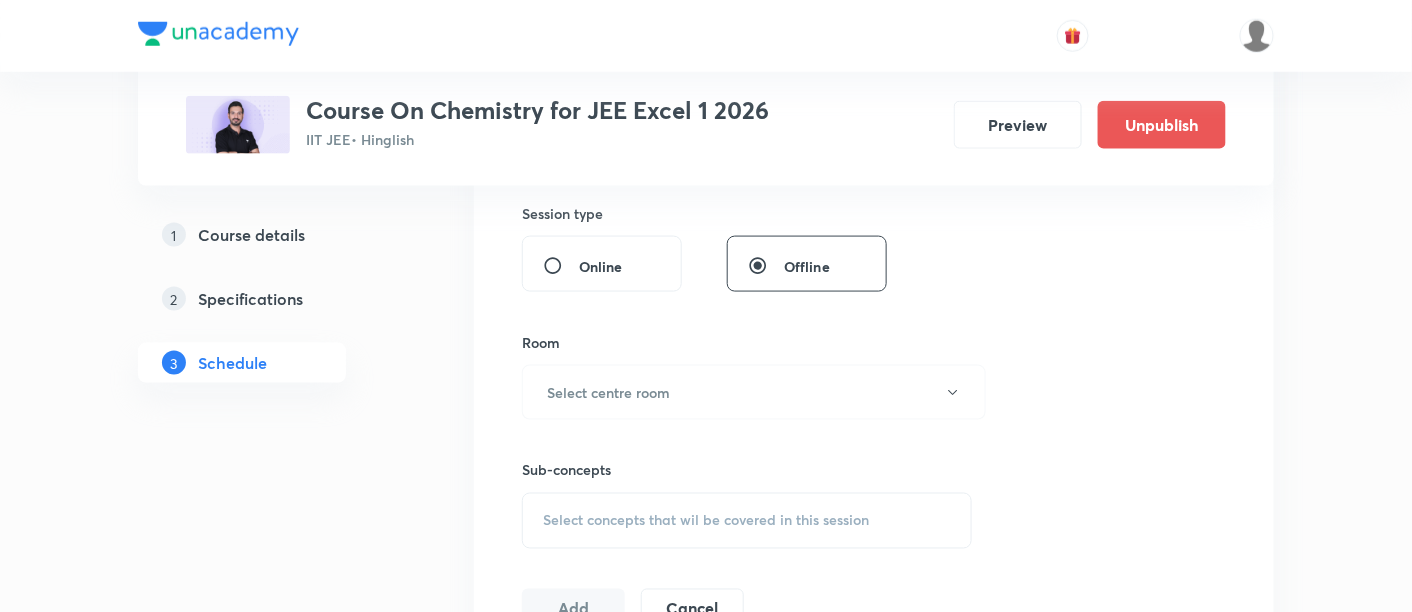 scroll, scrollTop: 777, scrollLeft: 0, axis: vertical 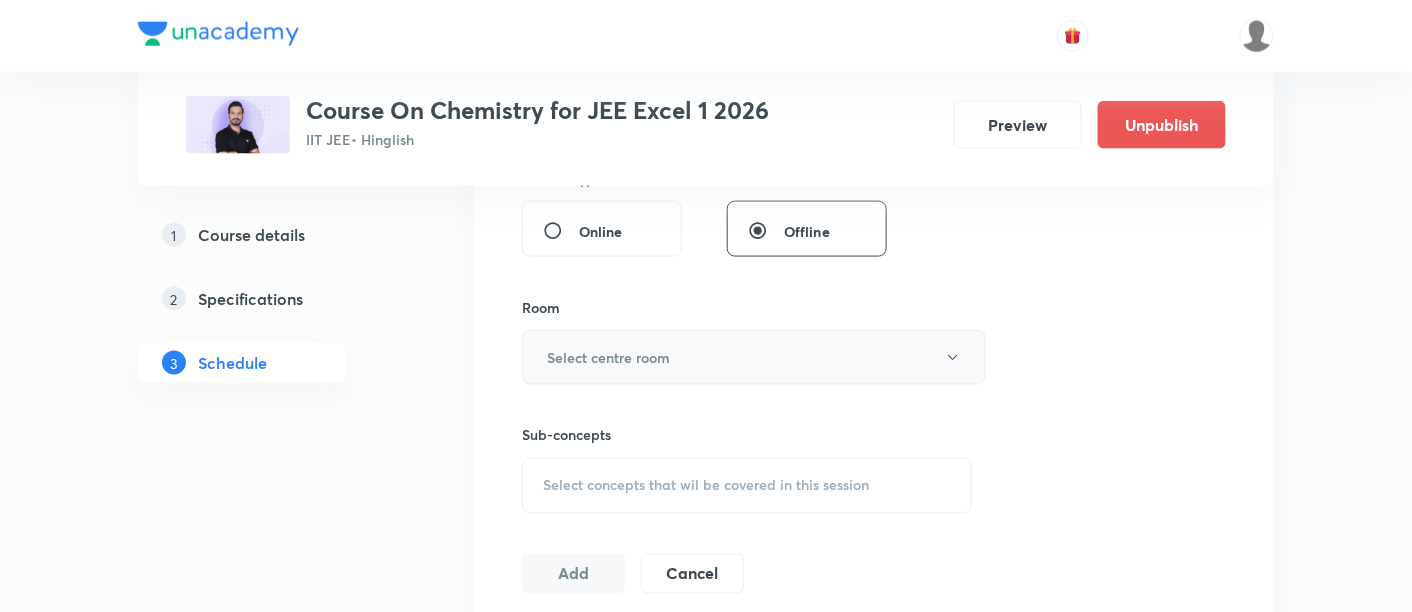 type on "180" 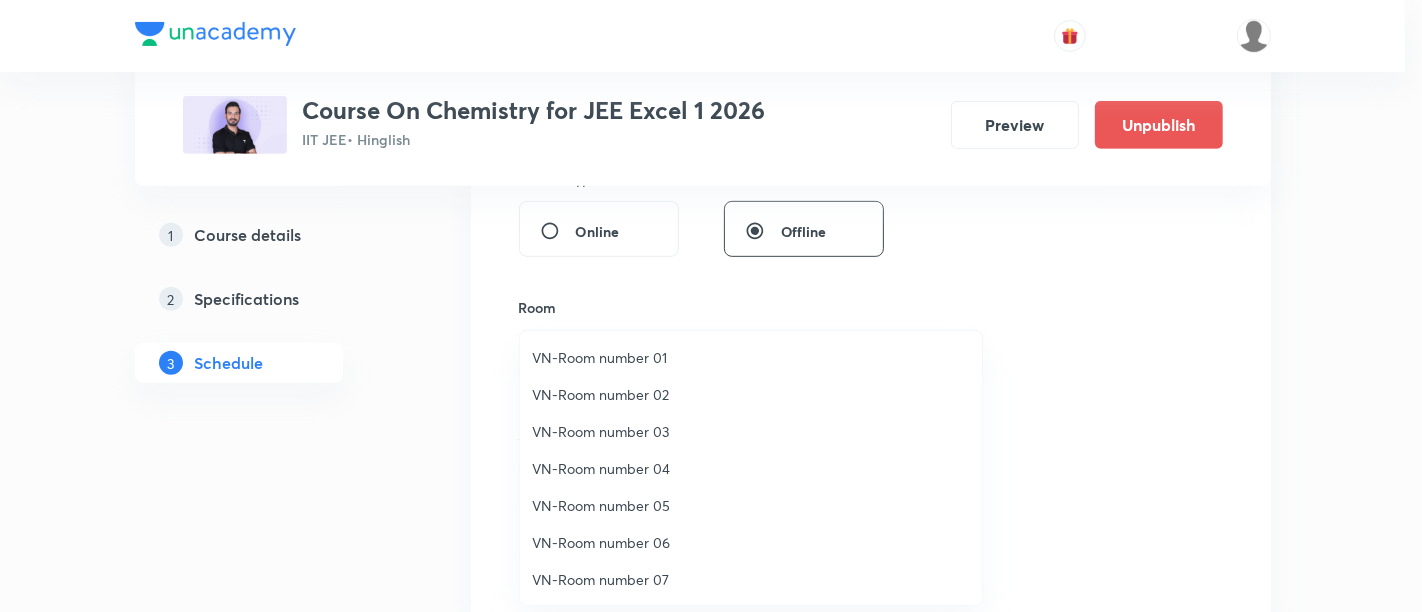 click on "VN-Room number 06" at bounding box center [751, 542] 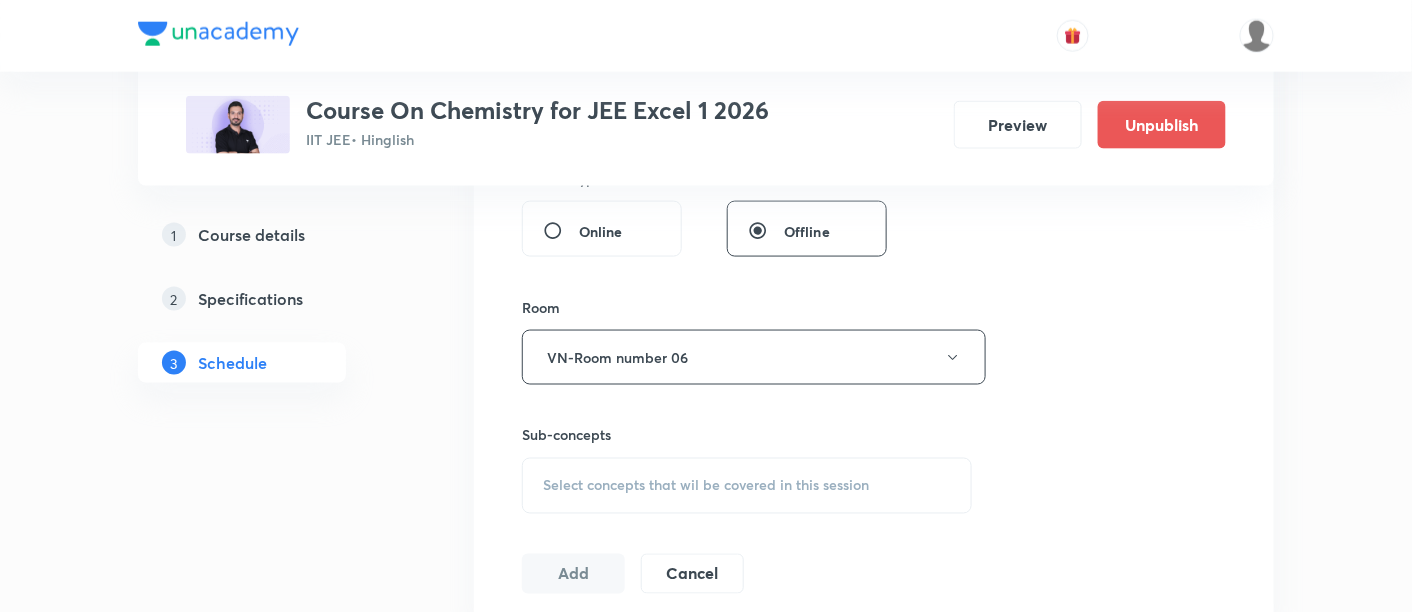 click on "Select concepts that wil be covered in this session" at bounding box center [747, 486] 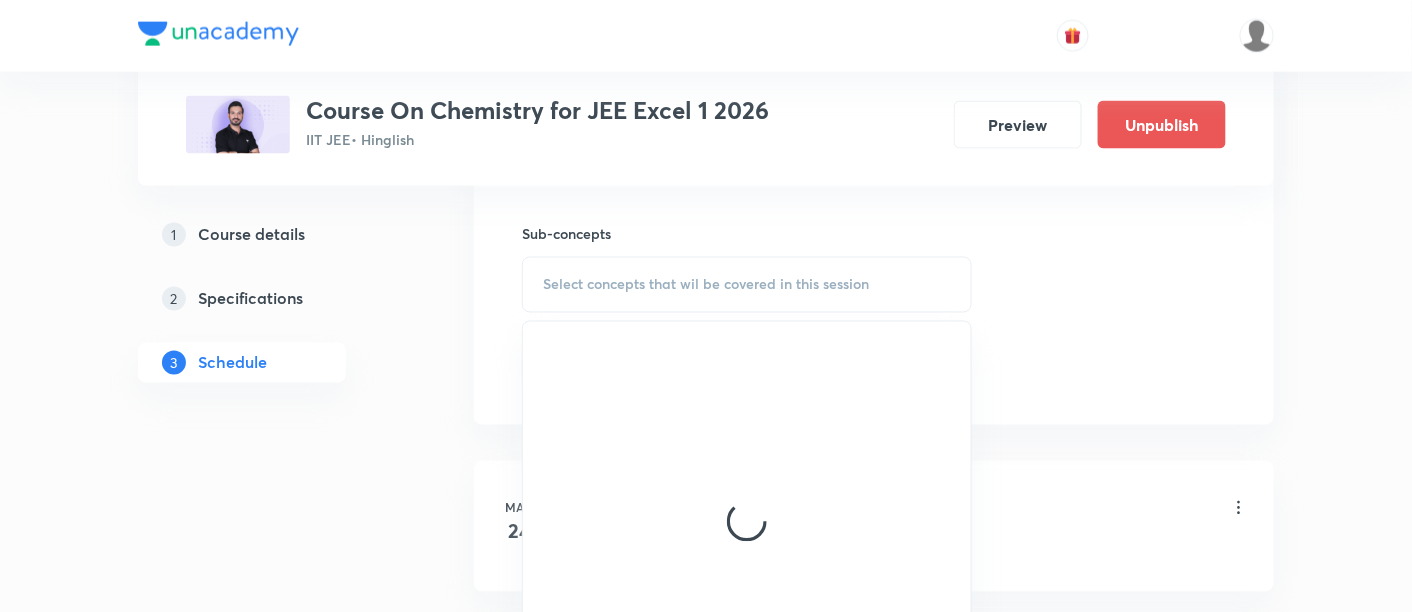 scroll, scrollTop: 1000, scrollLeft: 0, axis: vertical 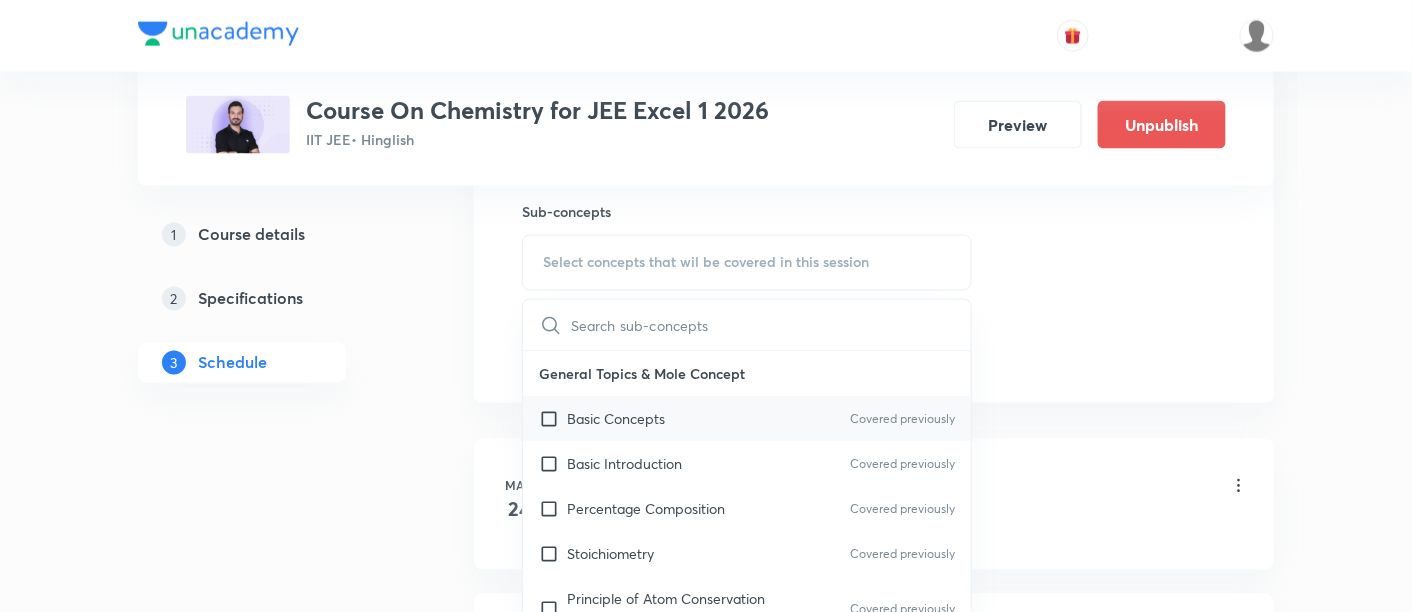 click on "Basic Concepts" at bounding box center [616, 419] 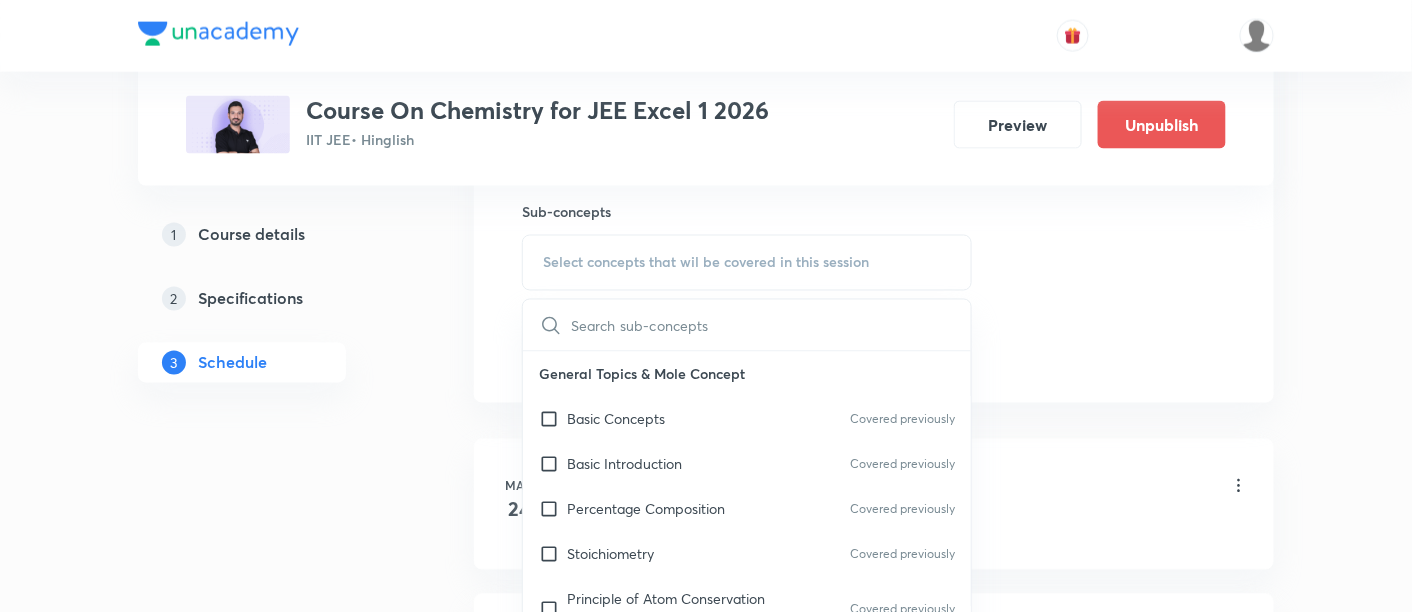 checkbox on "true" 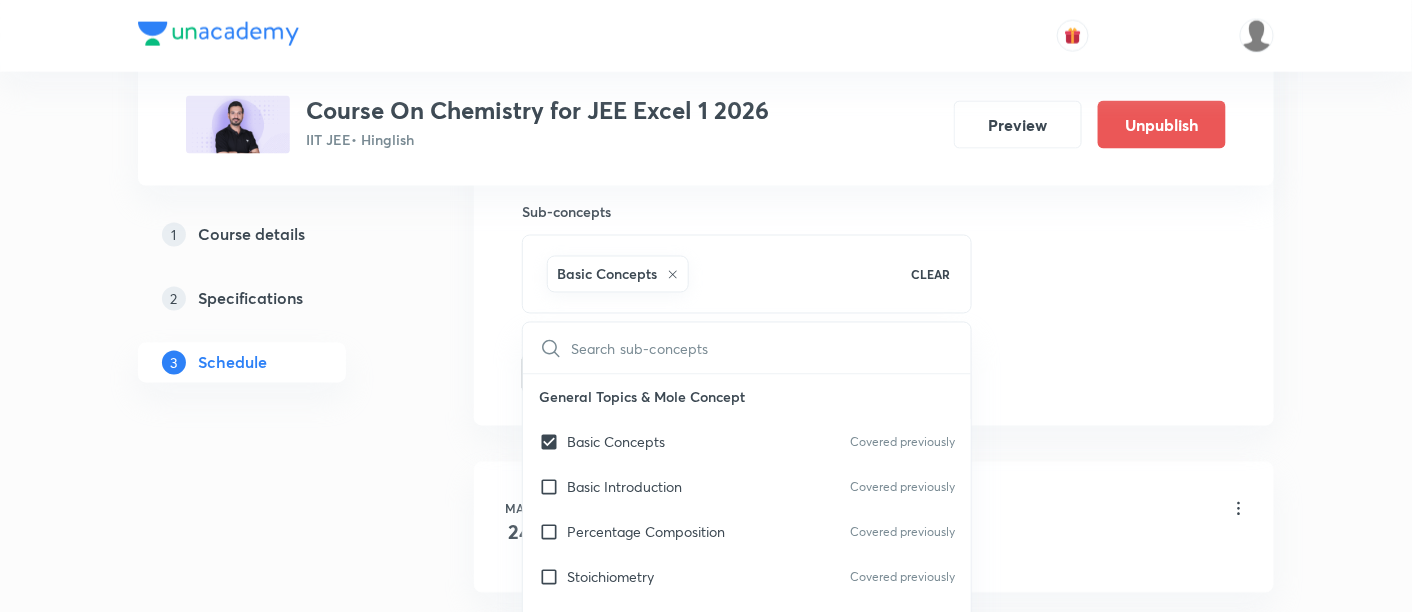 click on "Session  77 Live class Session title 22/99 Coordination compounds ​ Schedule for Aug 3, 2025, 10:00 AM ​ Duration (in minutes) 180 ​   Session type Online Offline Room VN-Room number 06 Sub-concepts Basic Concepts CLEAR ​ General Topics & Mole Concept Basic Concepts Covered previously Basic Introduction Covered previously Percentage Composition Covered previously Stoichiometry Covered previously Principle of Atom Conservation (POAC) Covered previously Relation between Stoichiometric Quantities Covered previously Application of Mole Concept: Gravimetric Analysis Covered previously Different Laws Covered previously Formula and Composition Covered previously Concentration Terms Covered previously Some basic concepts of Chemistry Covered previously Atomic Structure Discovery Of Electron Covered previously Some Prerequisites of Physics Covered previously Discovery Of Protons And Neutrons Covered previously Atomic Models and Theories  Covered previously Representation Of Atom With Electrons And Neutrons Add" at bounding box center [874, -87] 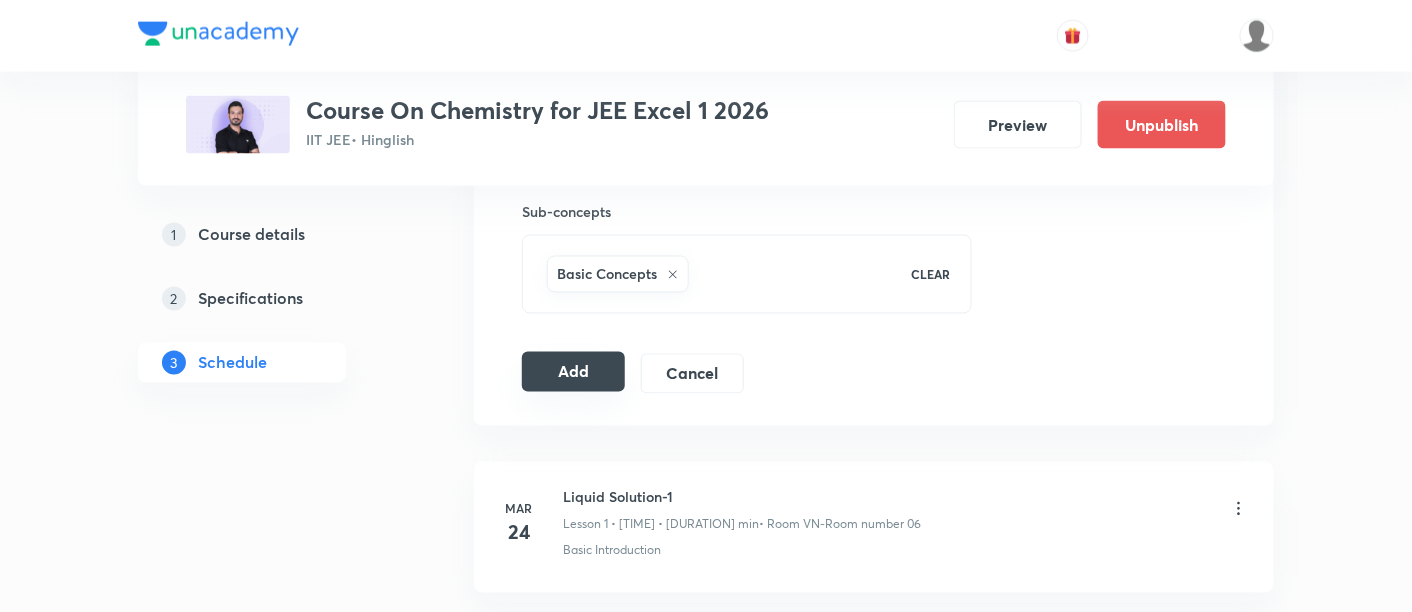 click on "Add" at bounding box center [573, 372] 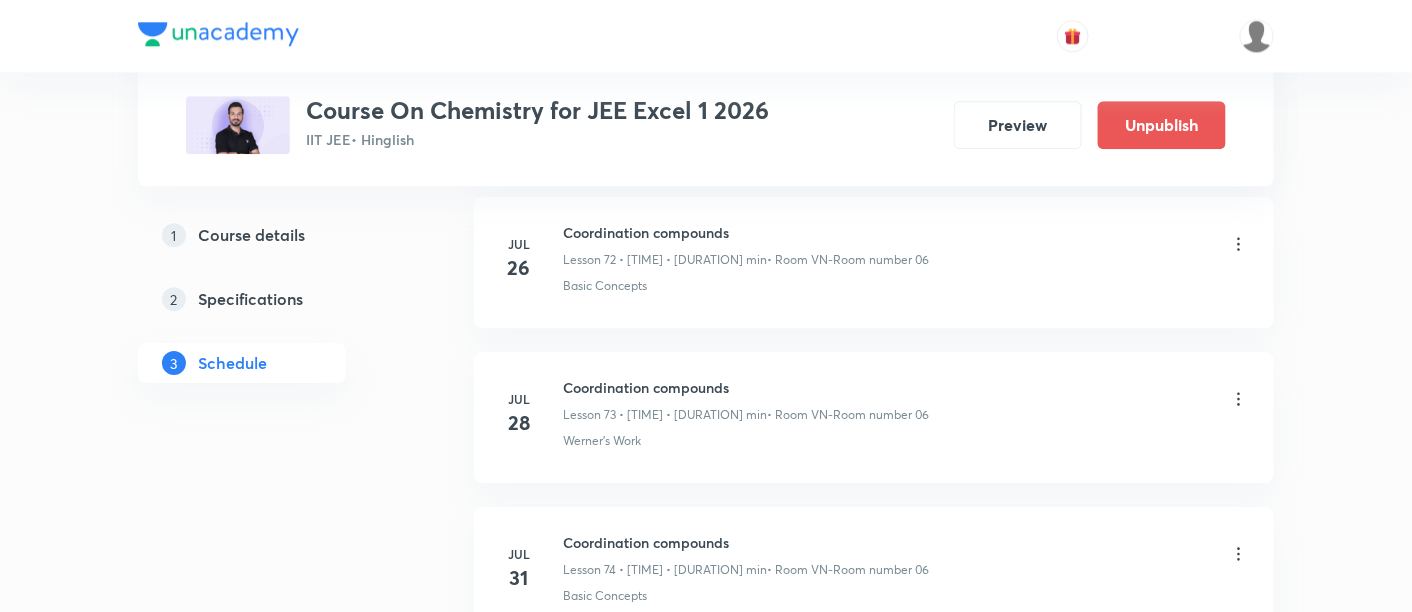 scroll, scrollTop: 11963, scrollLeft: 0, axis: vertical 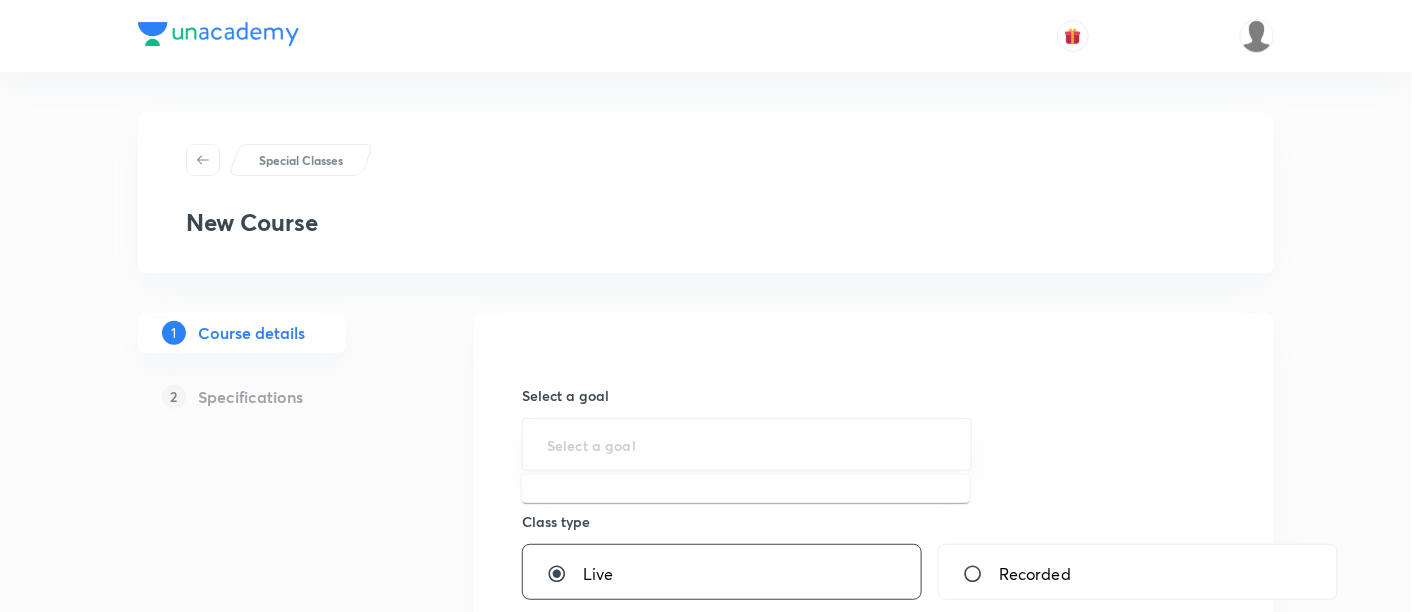 click at bounding box center [747, 444] 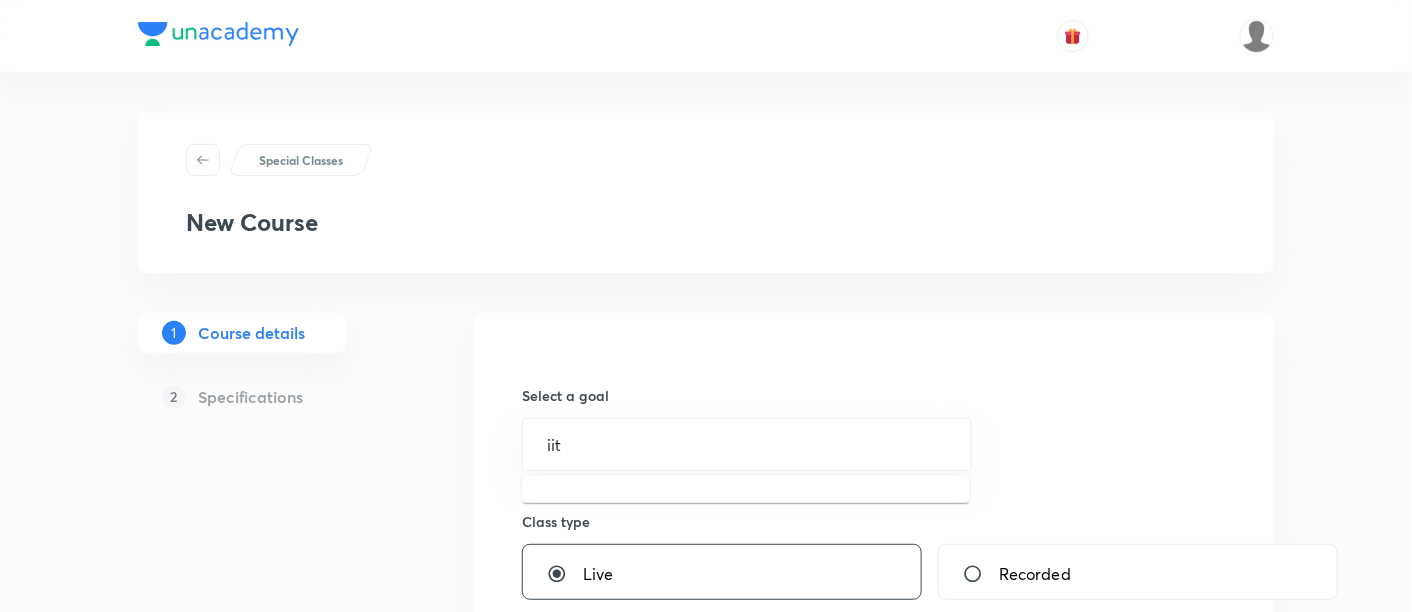 scroll, scrollTop: 111, scrollLeft: 0, axis: vertical 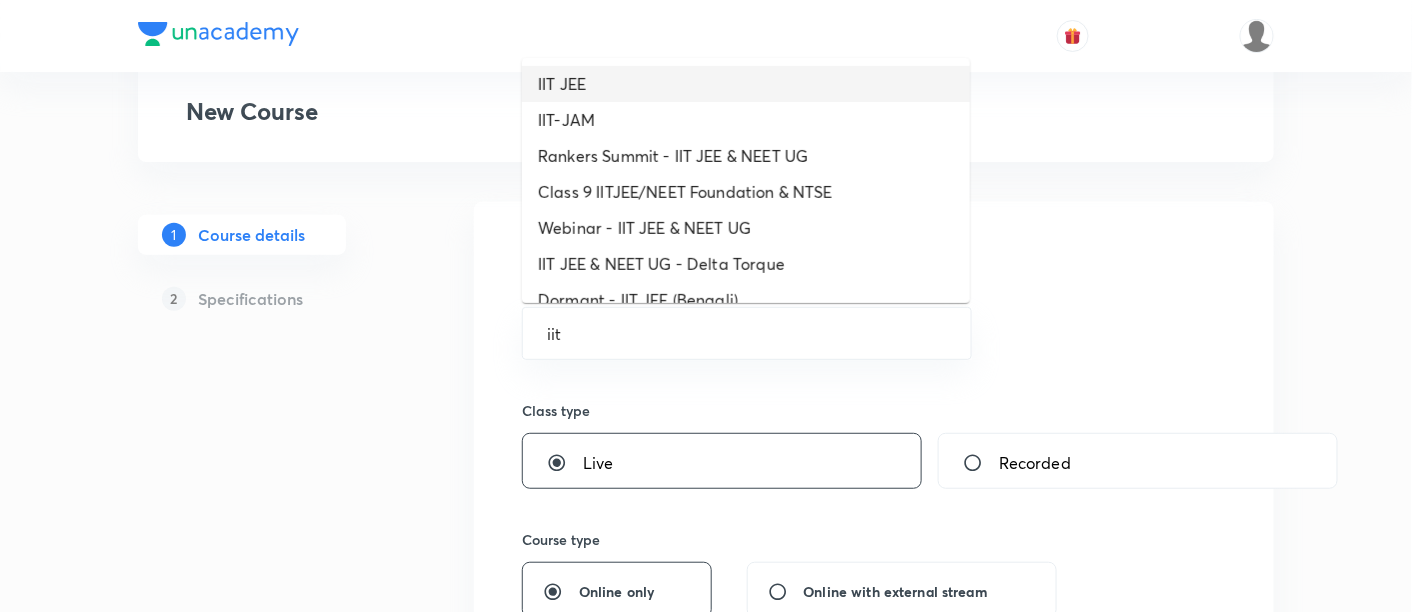 click on "IIT JEE" at bounding box center (746, 84) 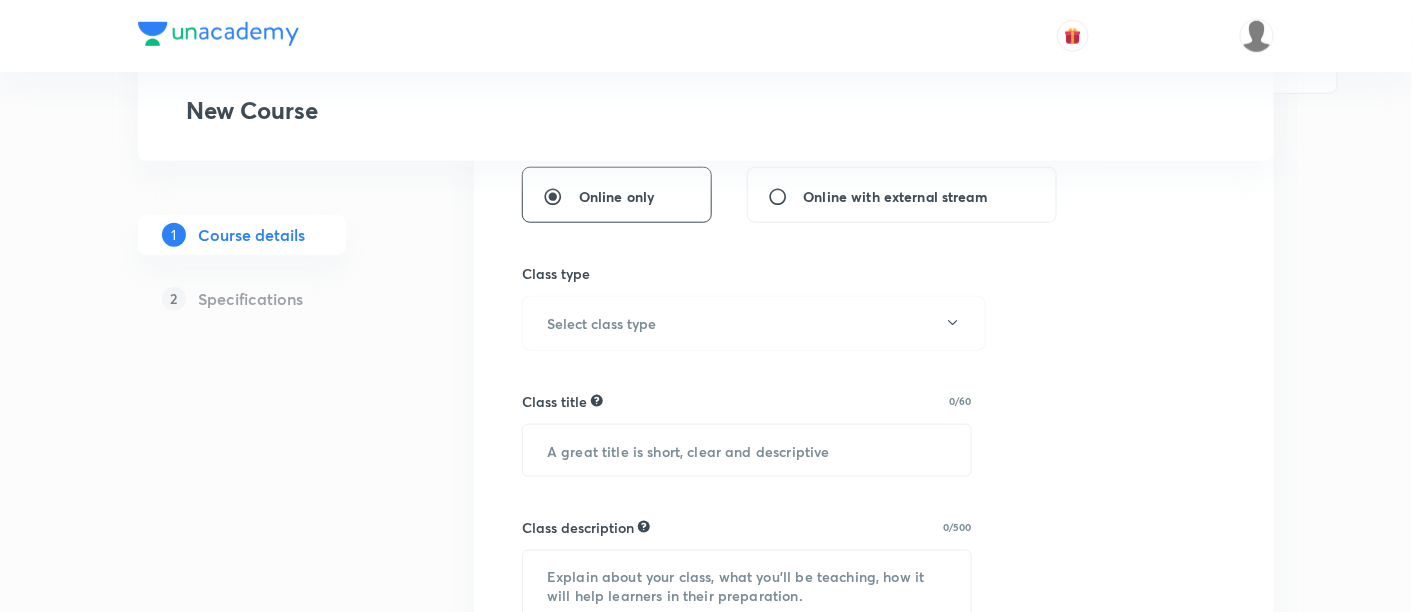 scroll, scrollTop: 555, scrollLeft: 0, axis: vertical 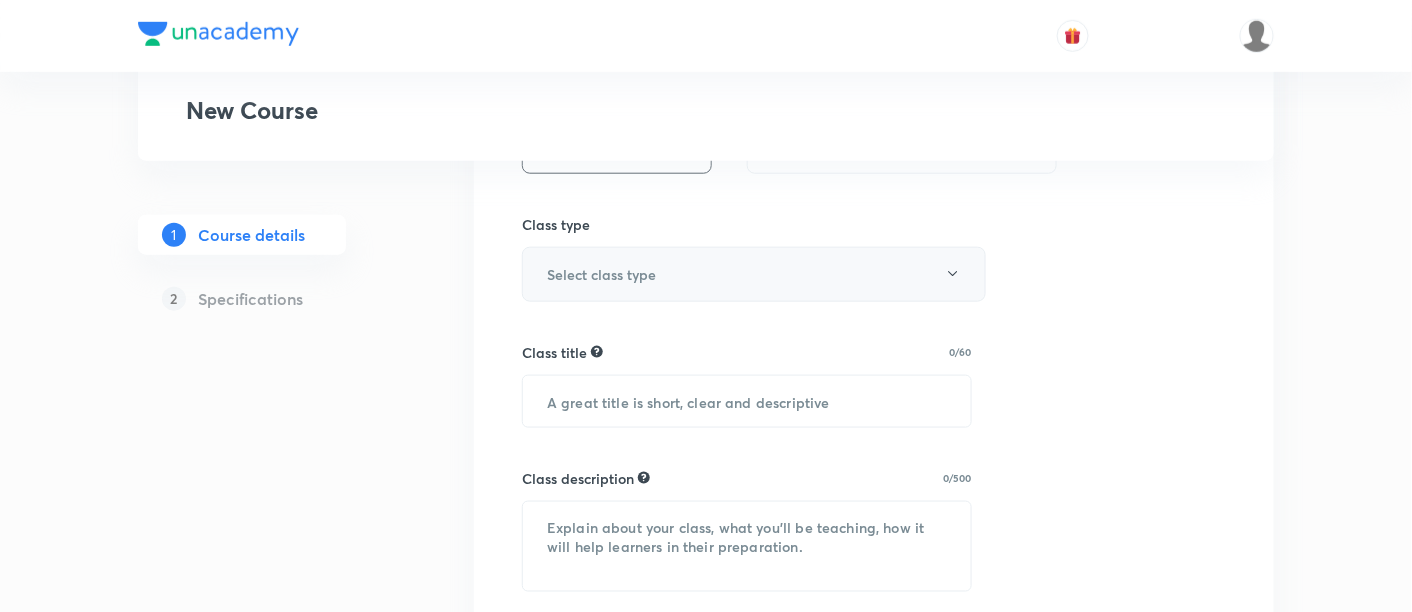 click on "Select class type" at bounding box center (754, 274) 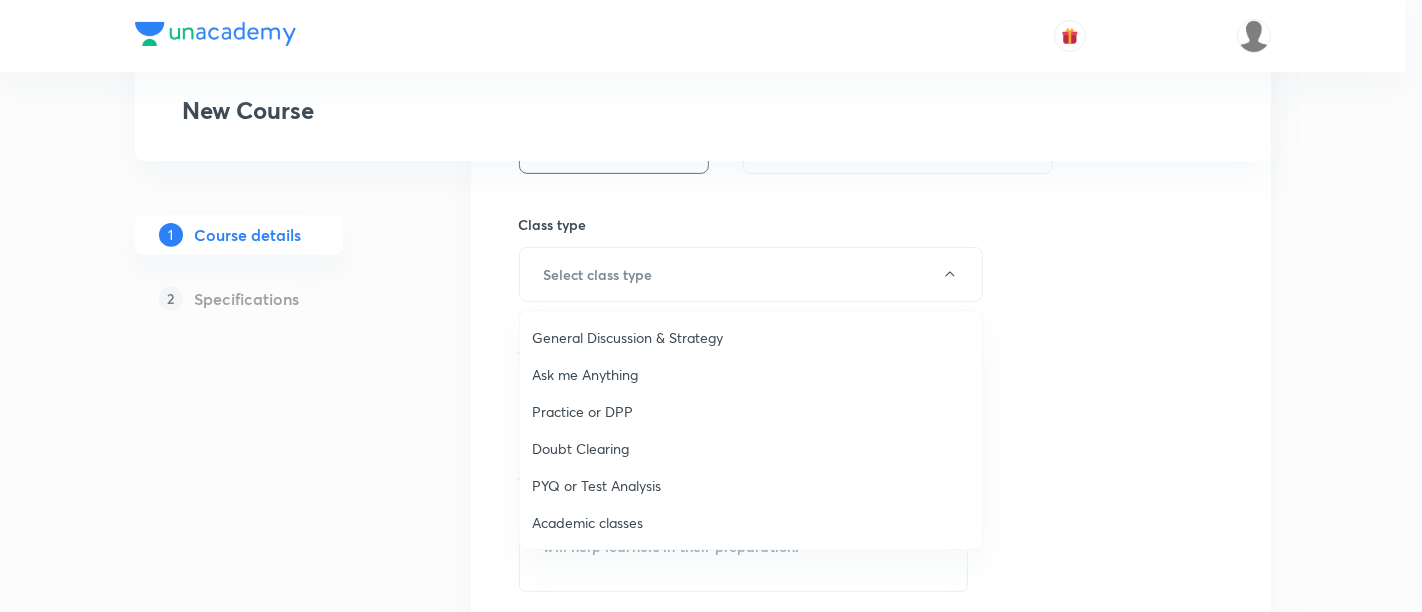 click on "Academic classes" at bounding box center (751, 522) 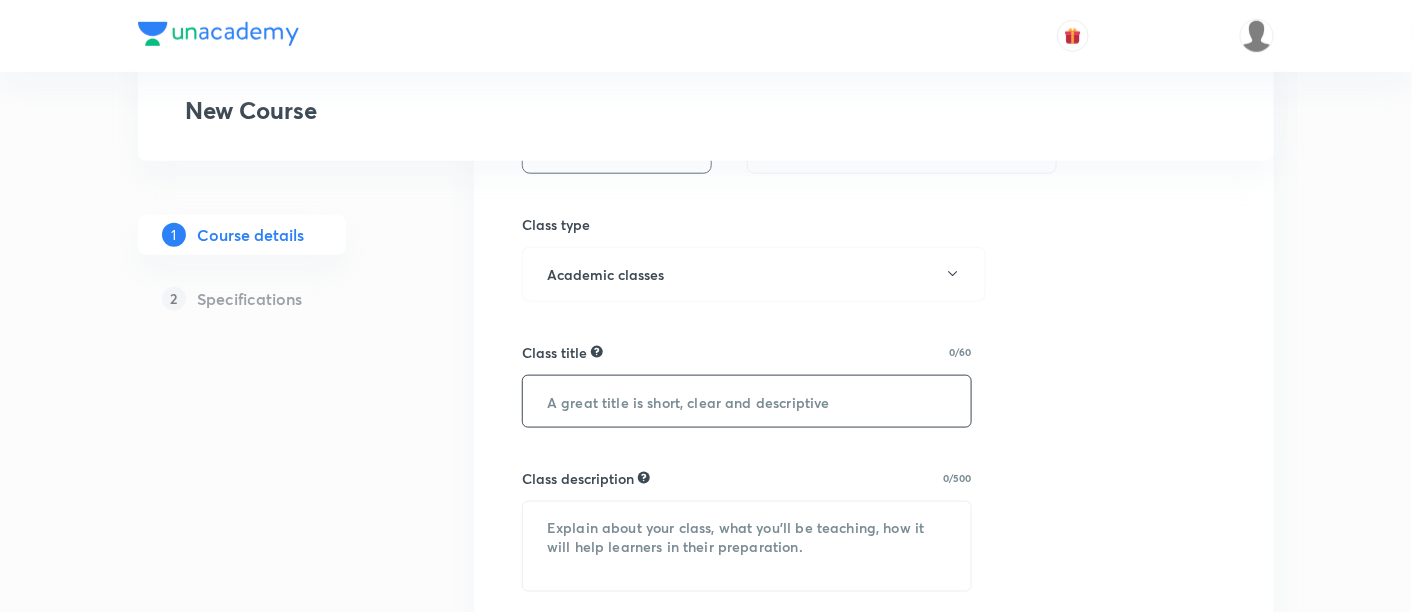 scroll, scrollTop: 666, scrollLeft: 0, axis: vertical 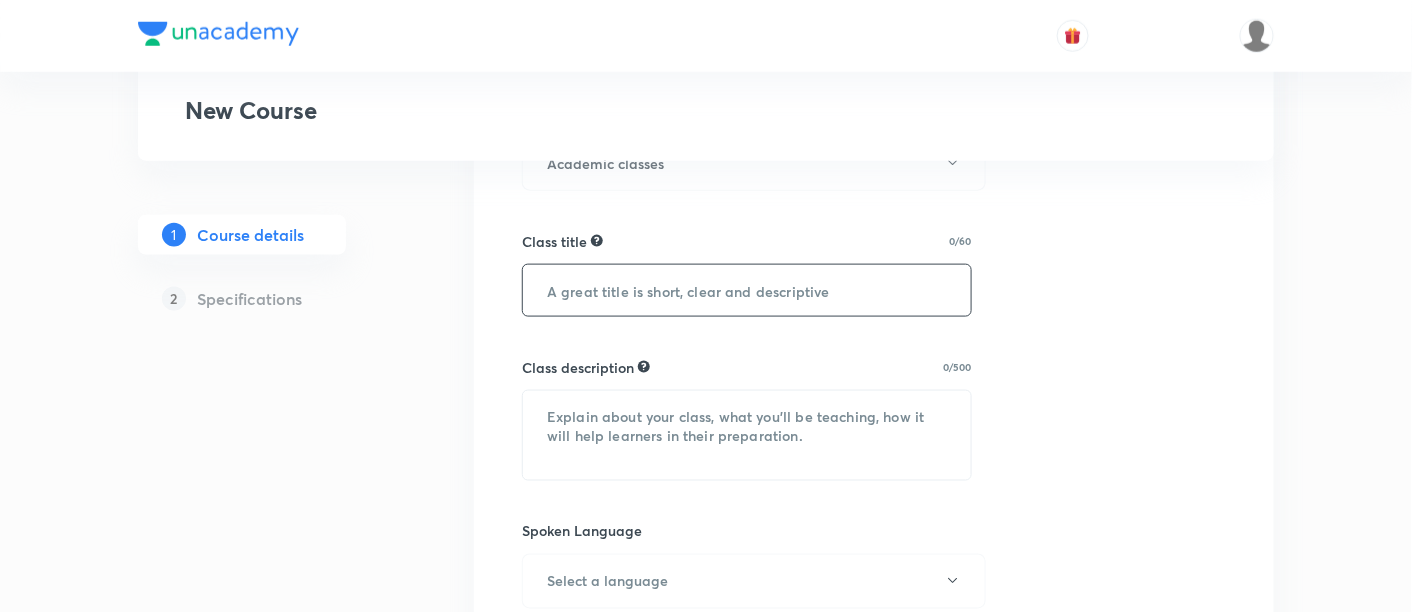 click at bounding box center (747, 290) 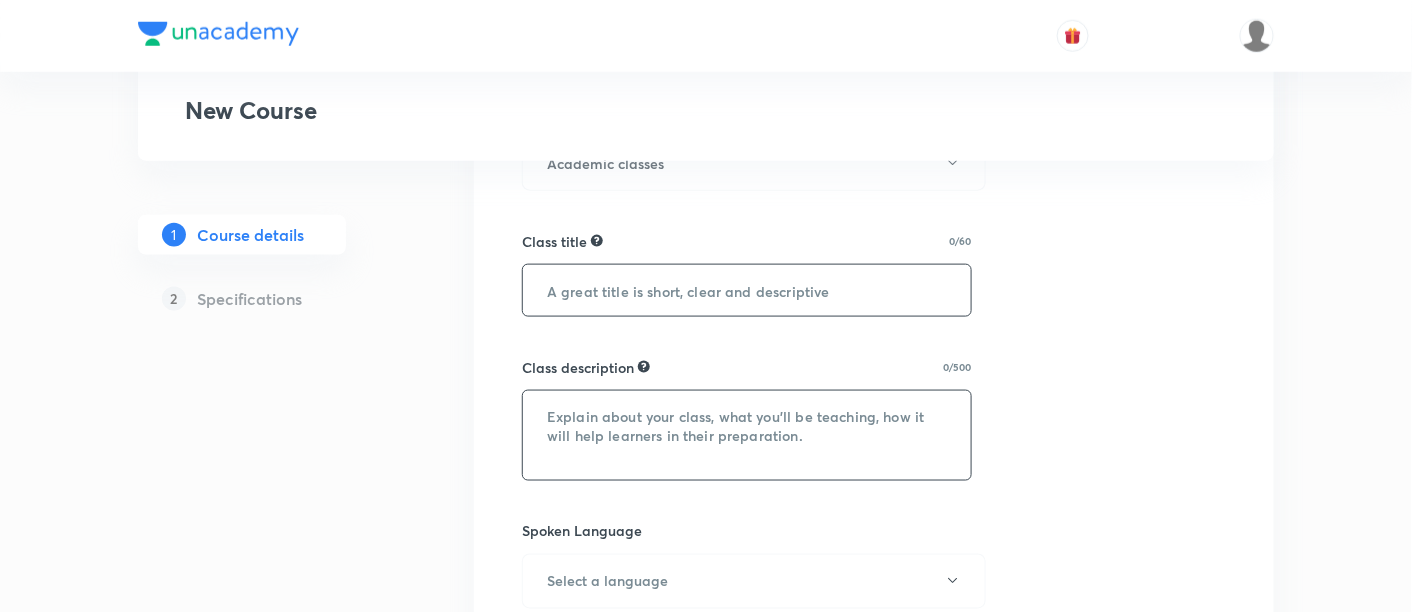 click at bounding box center (747, 435) 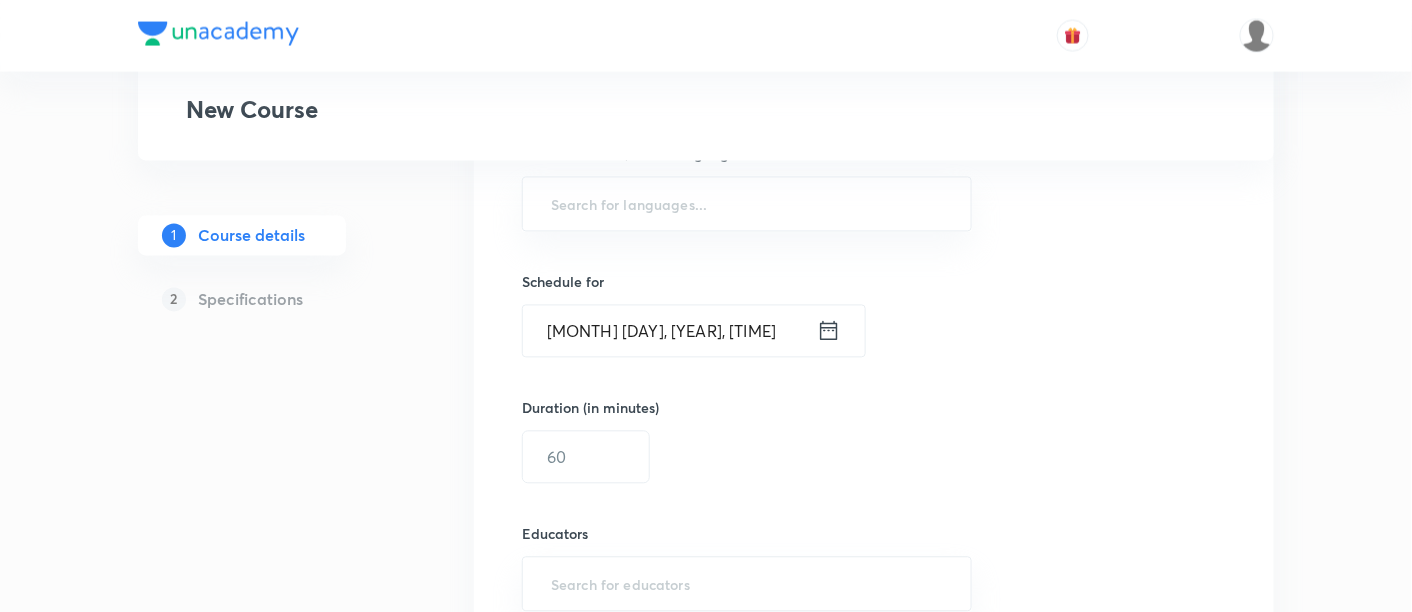 scroll, scrollTop: 1222, scrollLeft: 0, axis: vertical 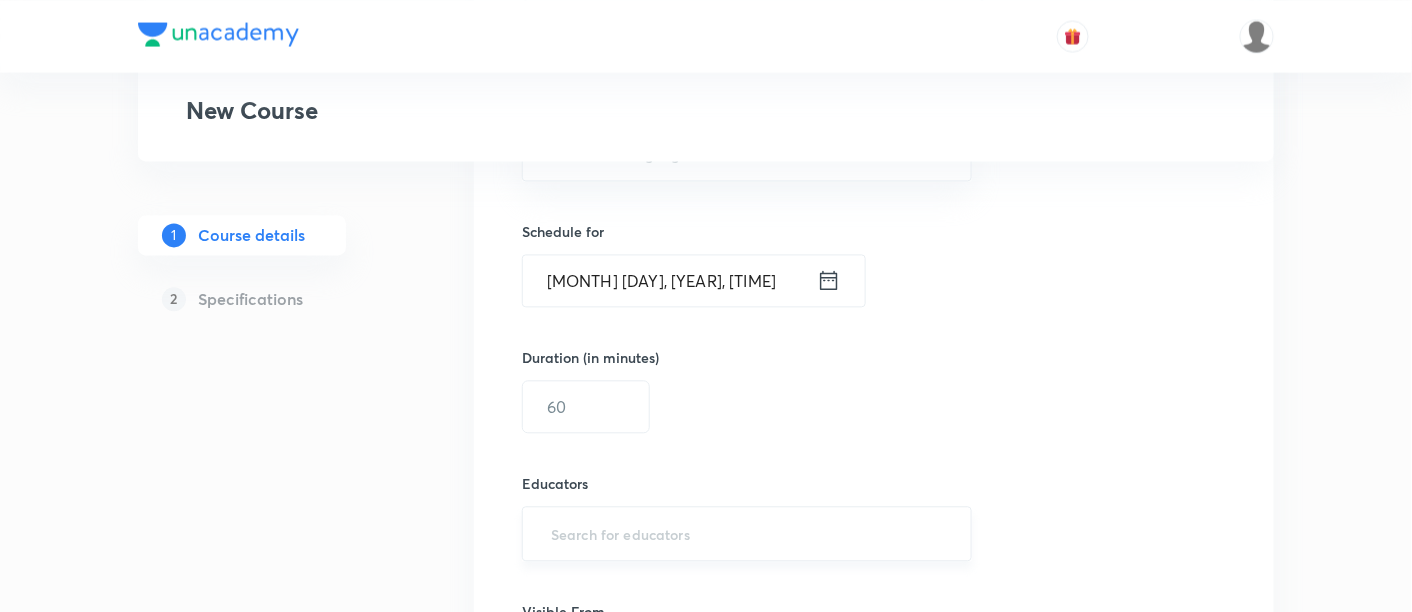 click at bounding box center [747, 533] 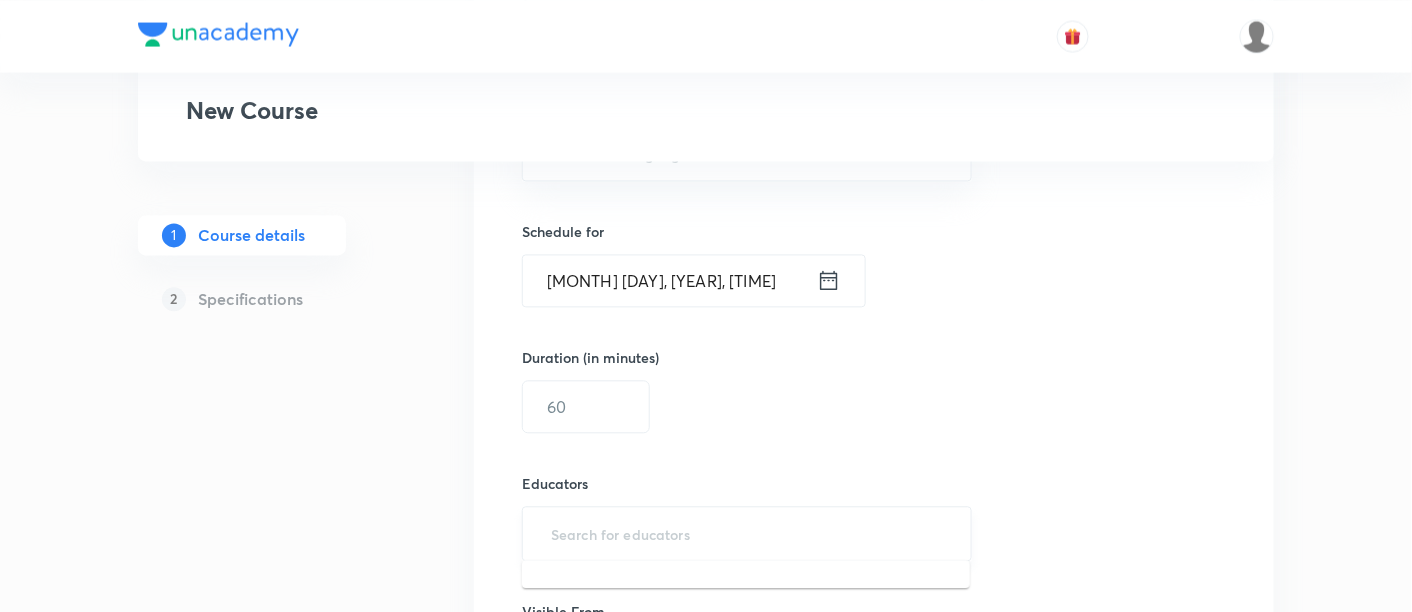 paste on "PR9IB7W4V4ZH" 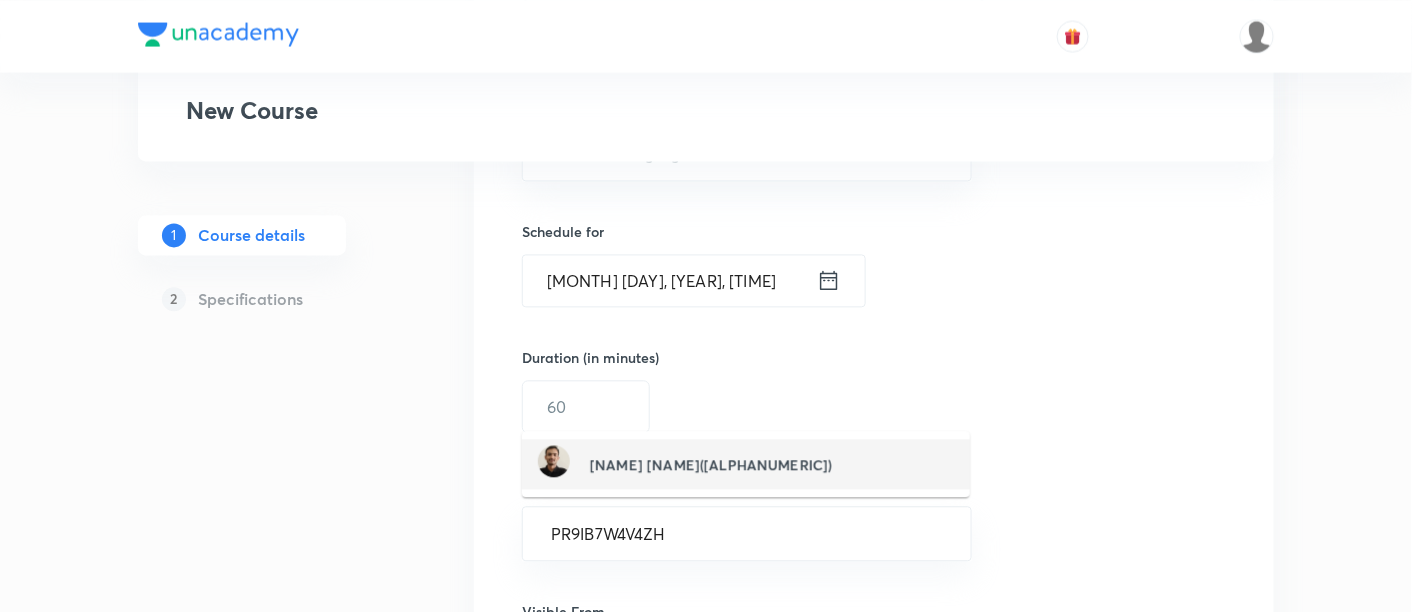 click on "Naresh Singh Rawat(PR9IB7W4V4ZH)" at bounding box center [685, 464] 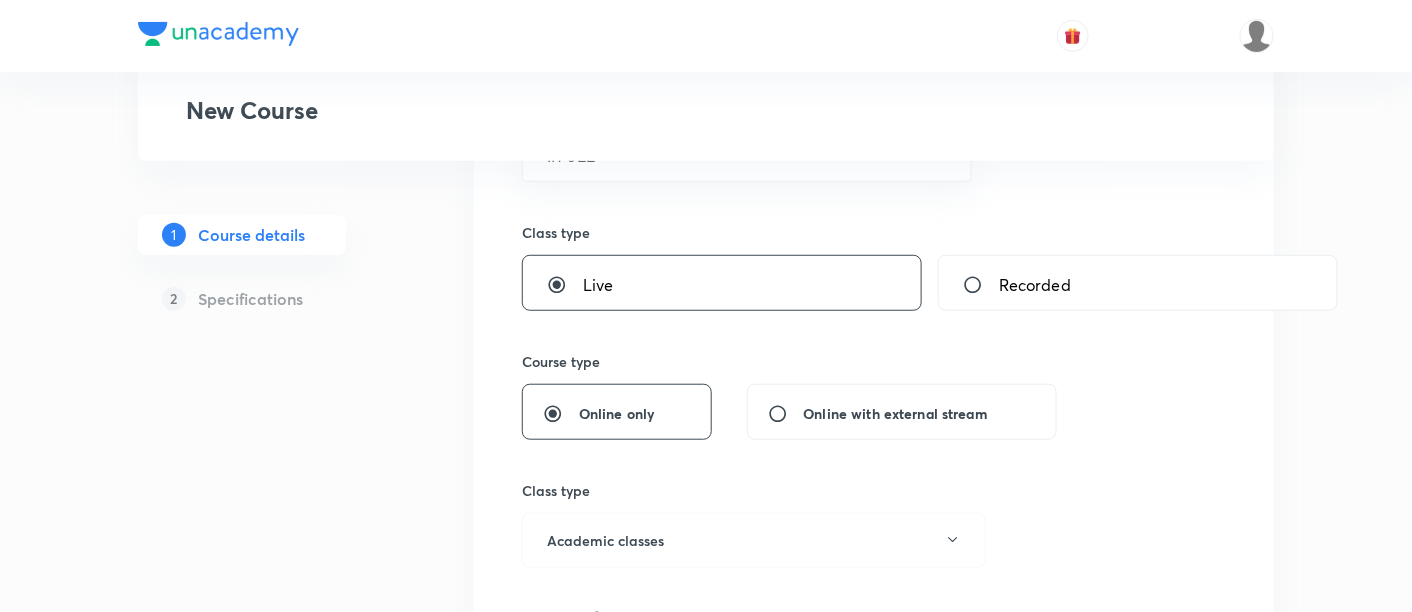 scroll, scrollTop: 222, scrollLeft: 0, axis: vertical 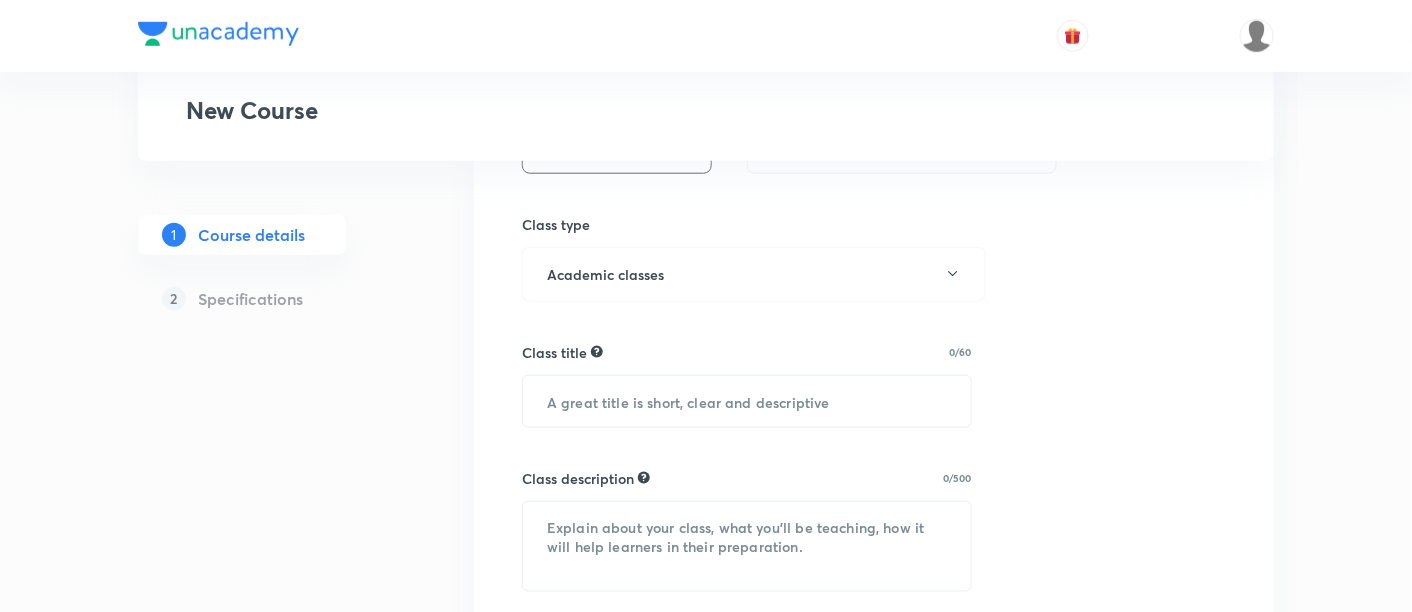 drag, startPoint x: 766, startPoint y: 409, endPoint x: 751, endPoint y: 430, distance: 25.806976 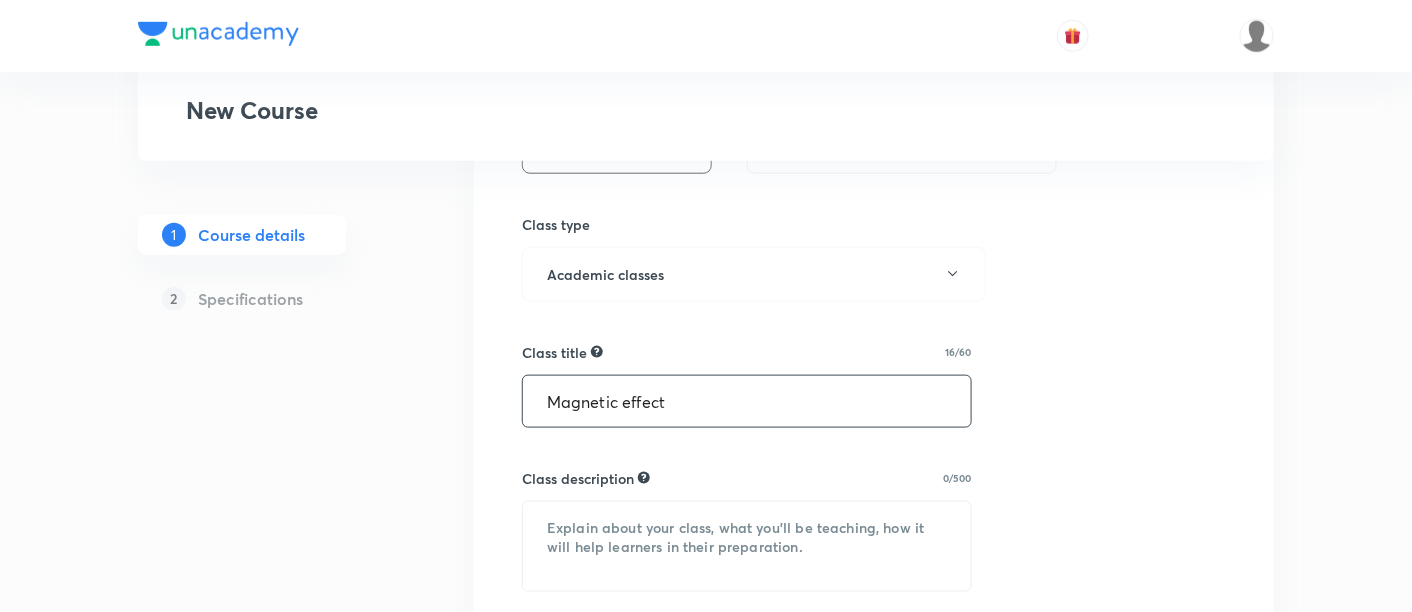 type on "Magnetic effect" 